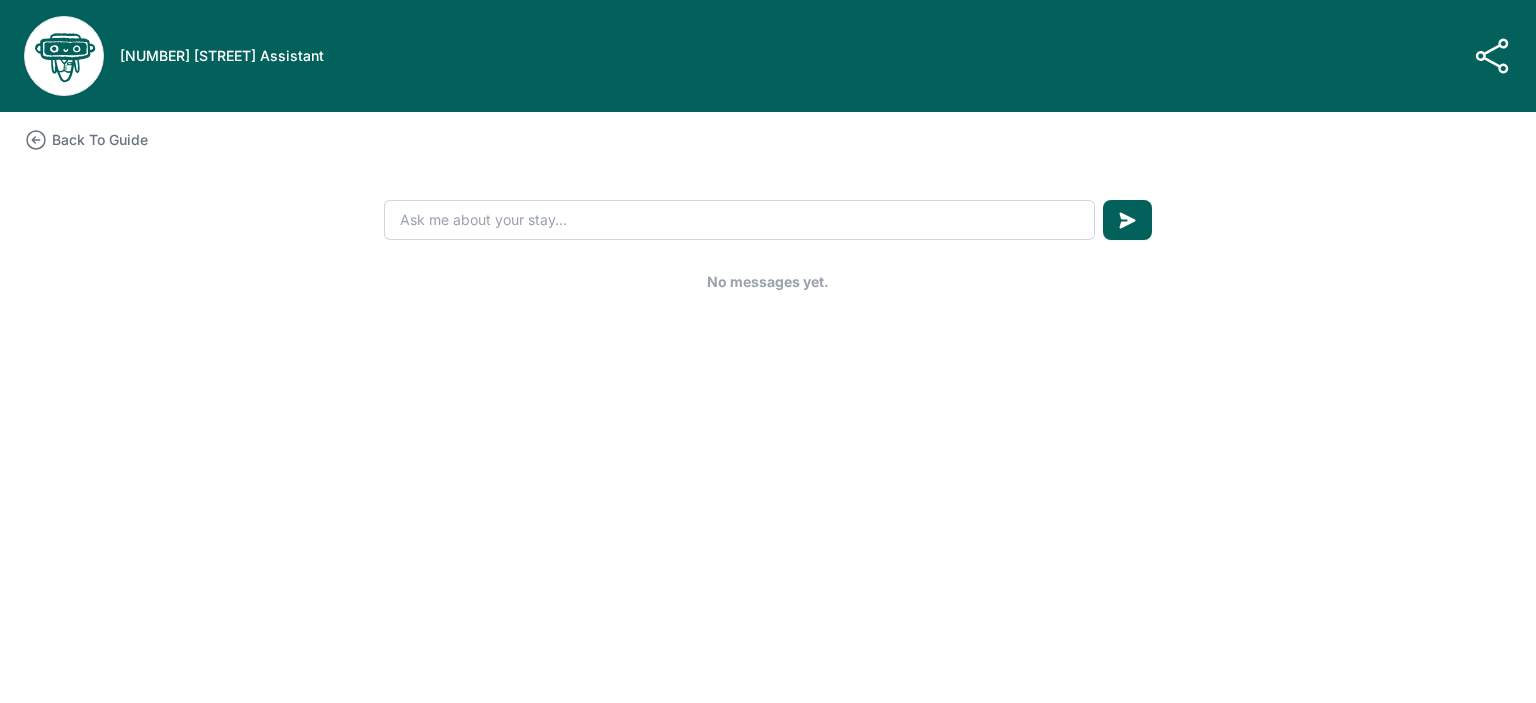 scroll, scrollTop: 0, scrollLeft: 0, axis: both 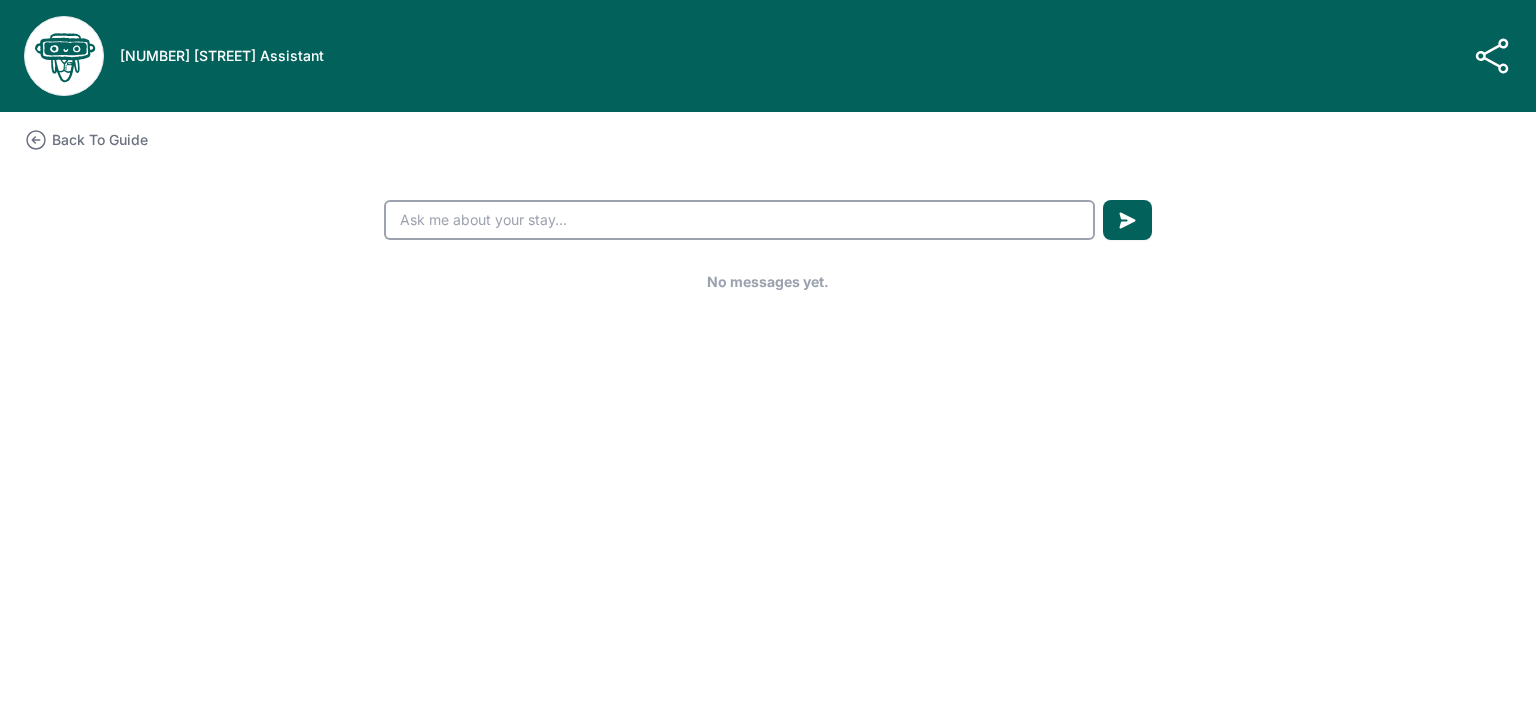 click at bounding box center [739, 220] 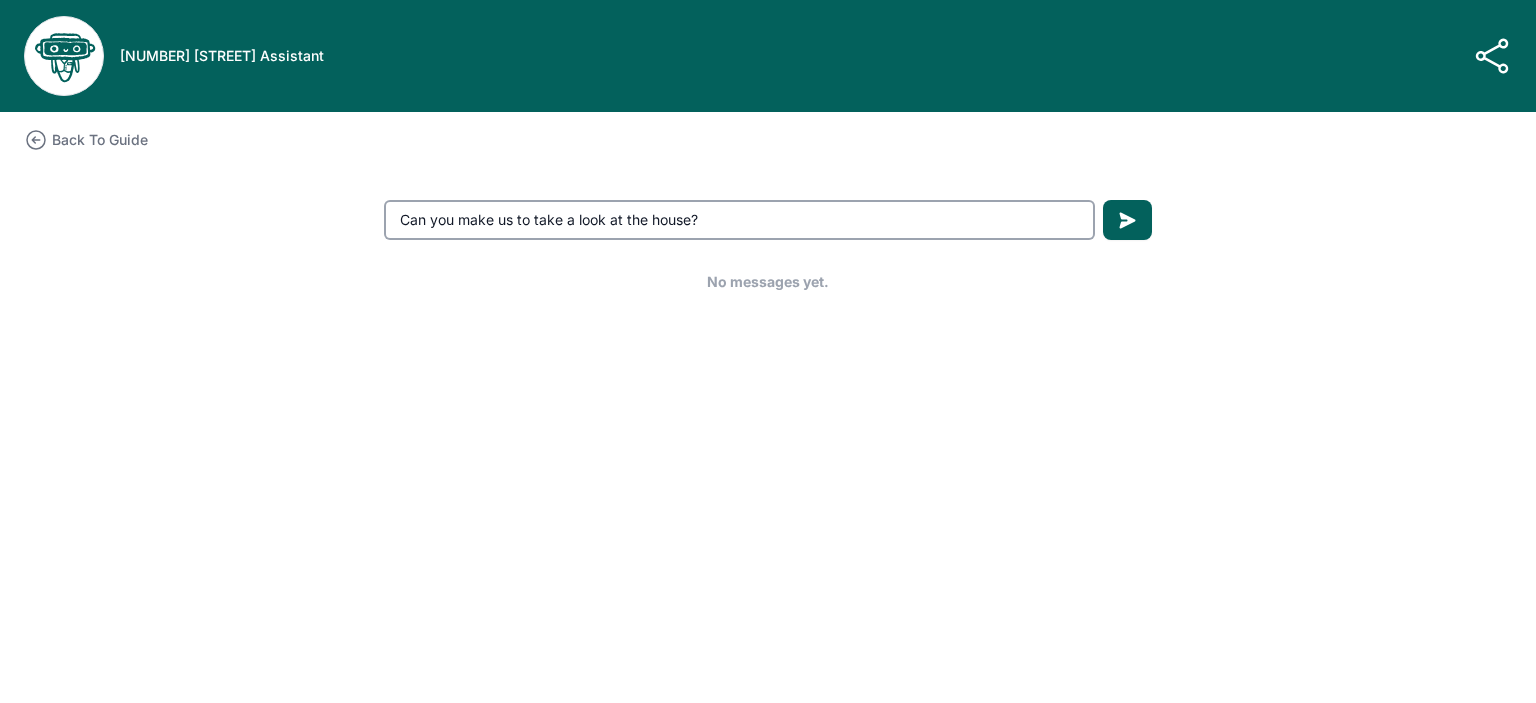 type on "Can you make us to take a look at the house?" 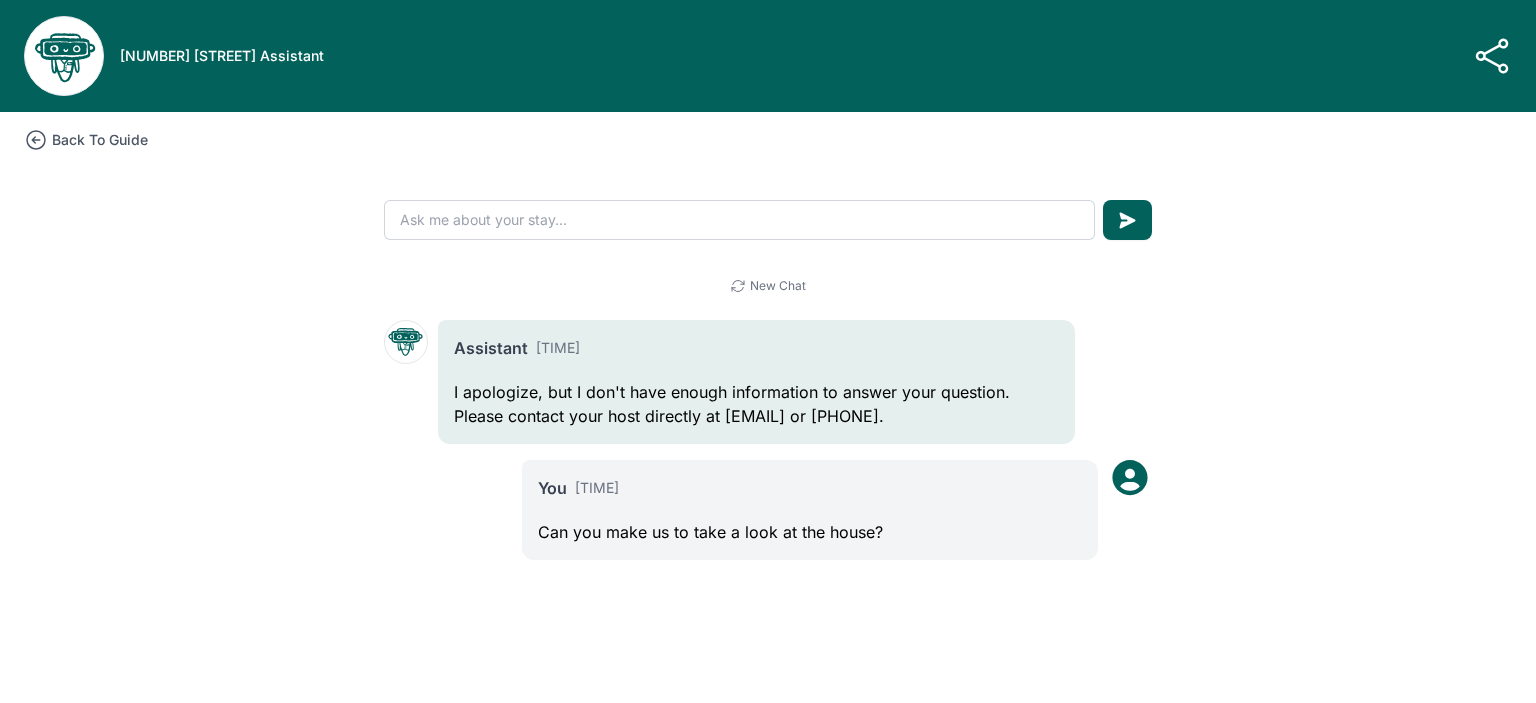 click 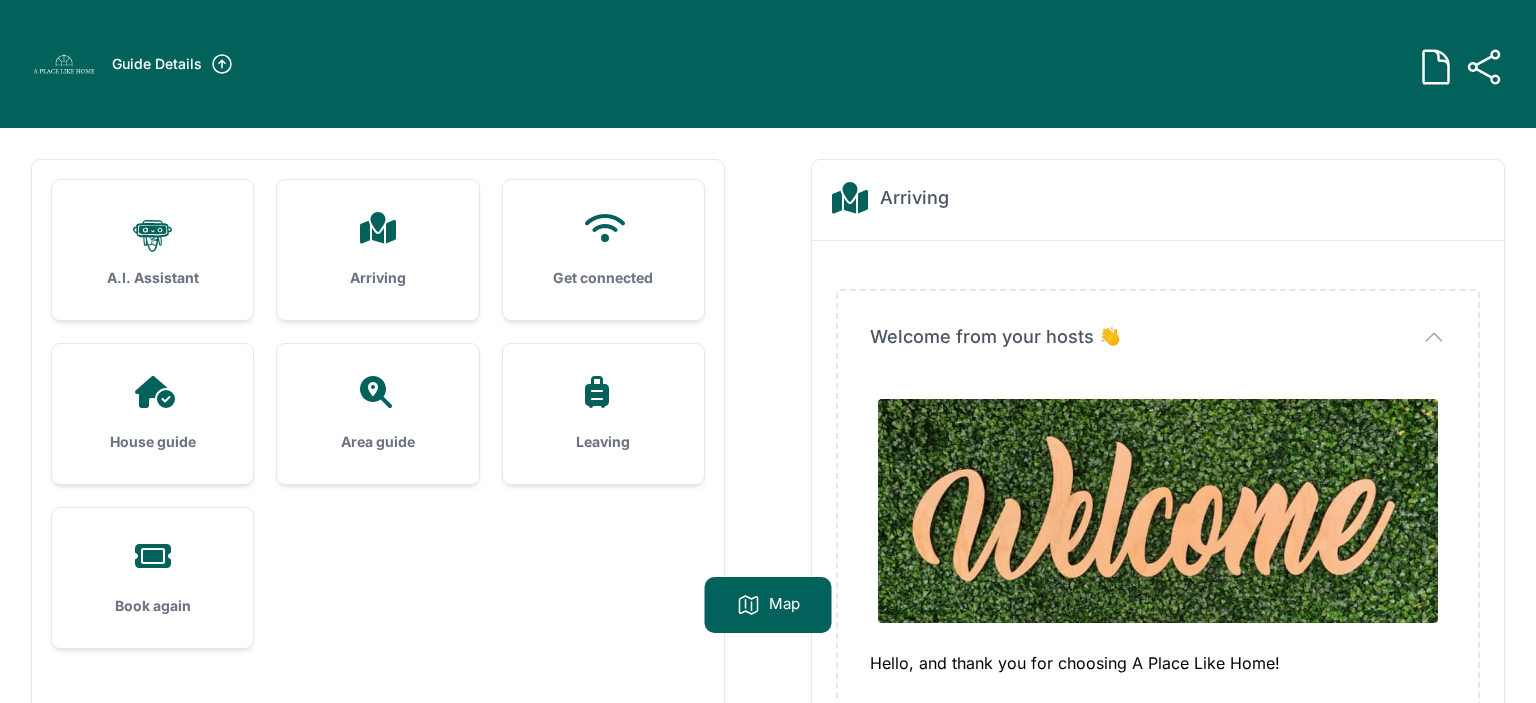click at bounding box center (377, 228) 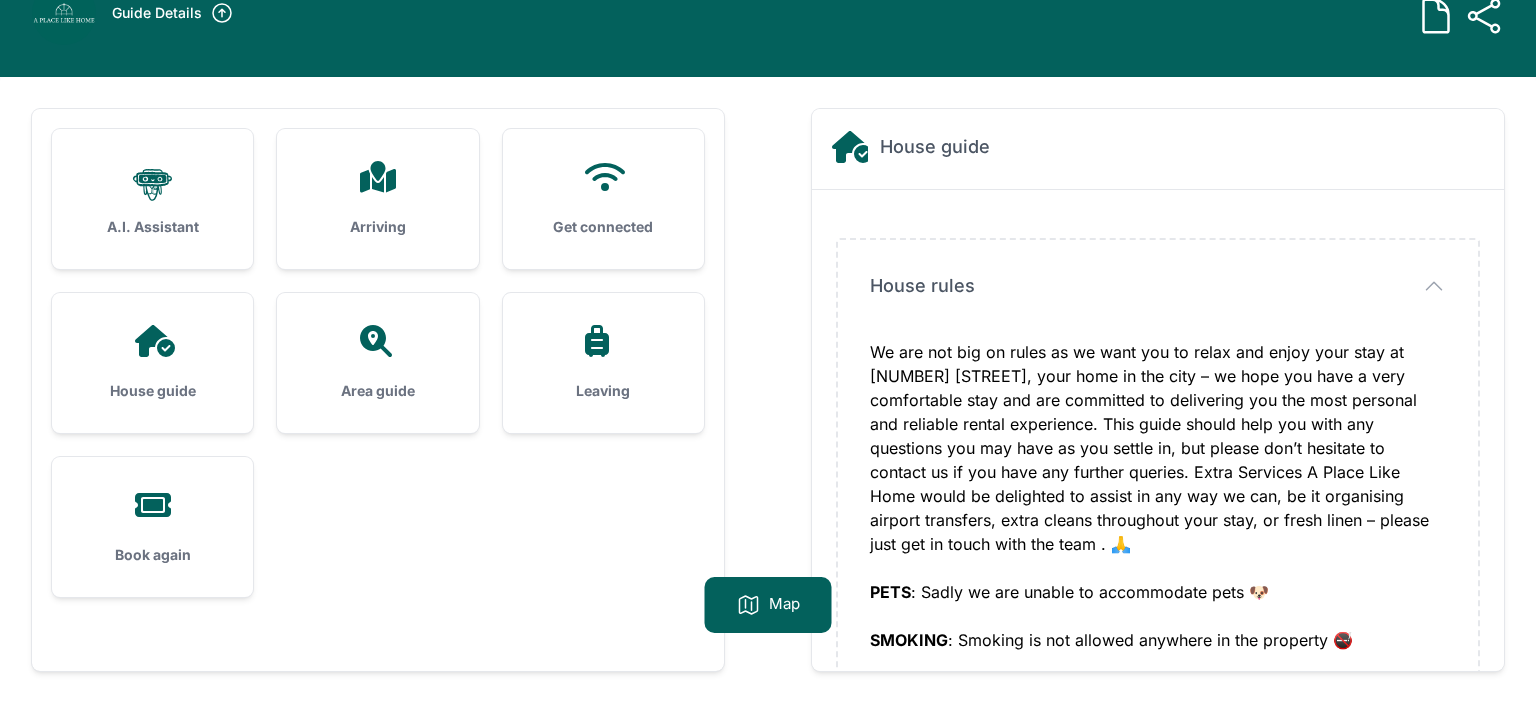 scroll, scrollTop: 116, scrollLeft: 0, axis: vertical 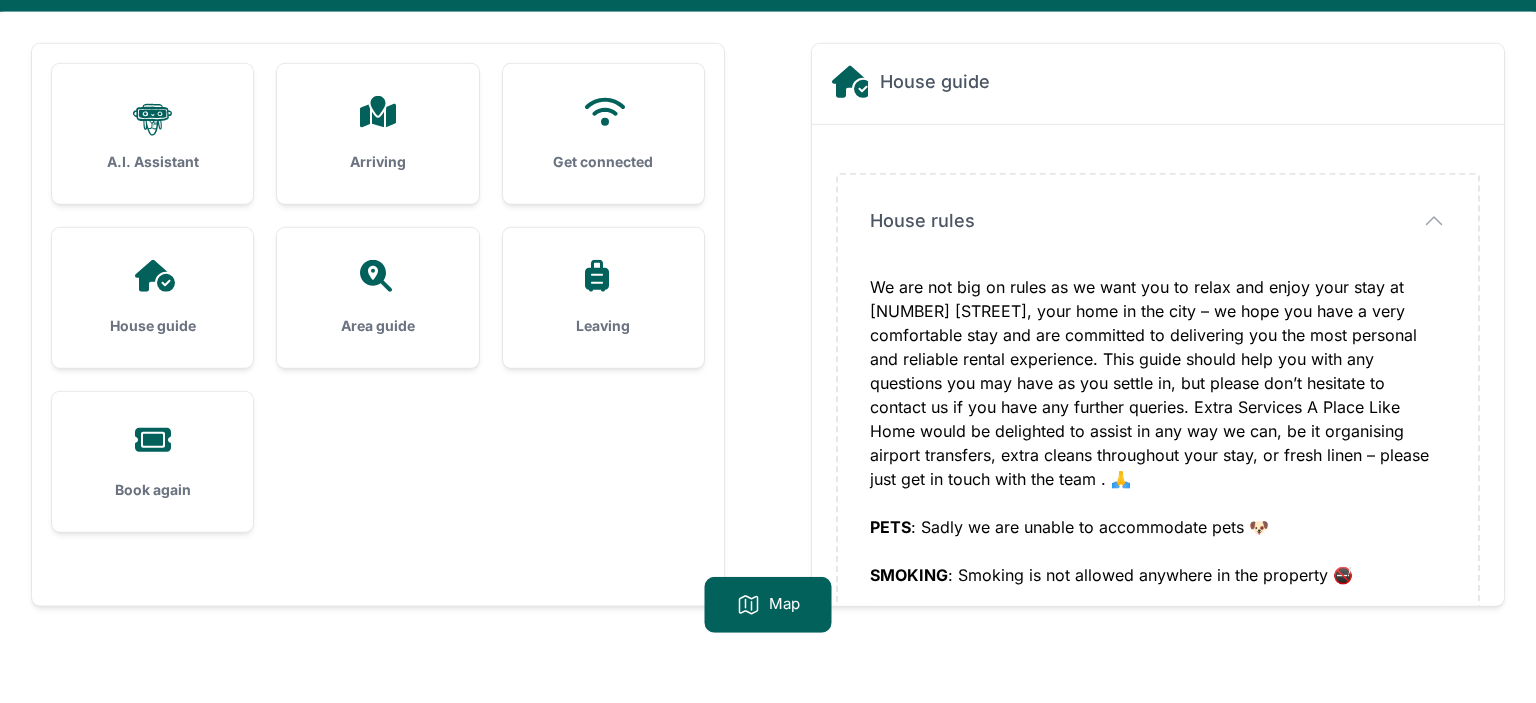 click on "Arriving" at bounding box center (377, 134) 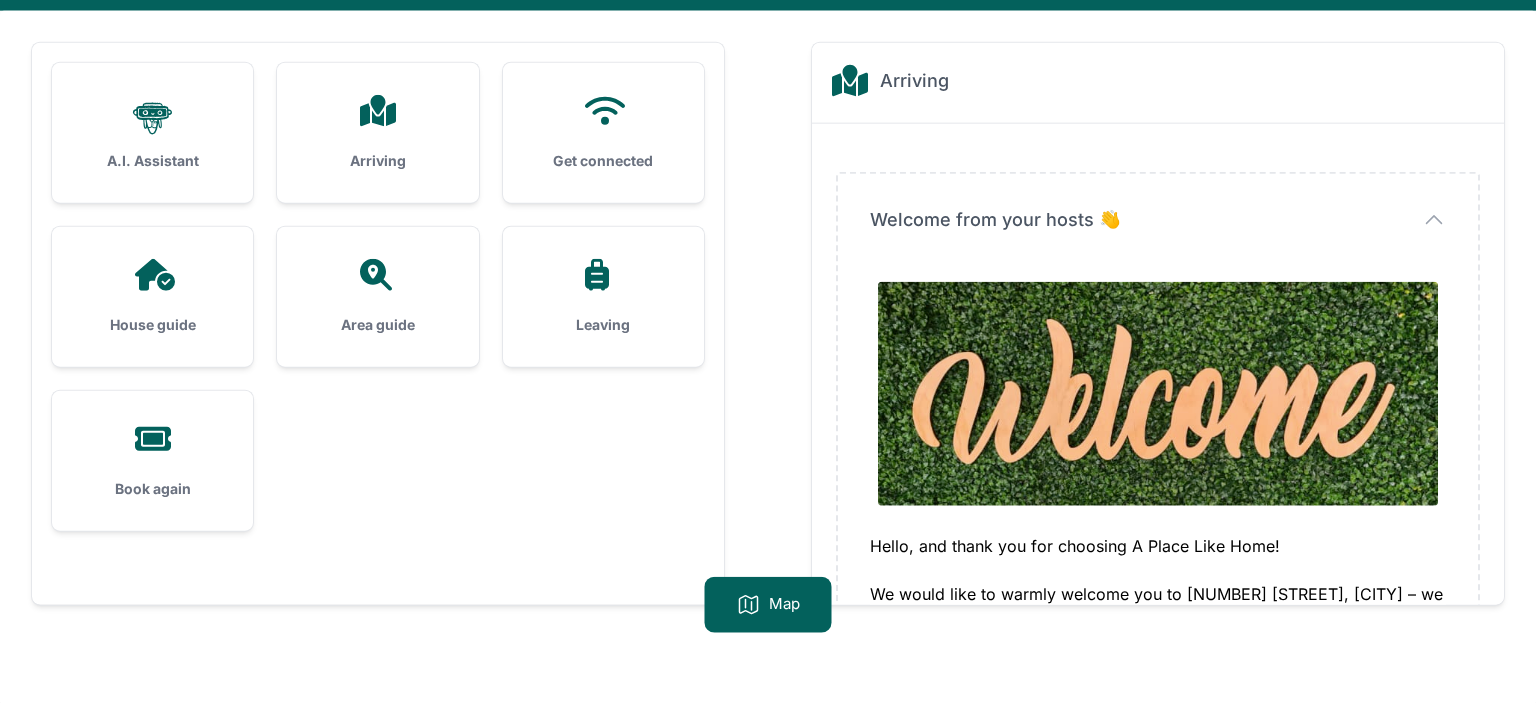 scroll, scrollTop: 128, scrollLeft: 0, axis: vertical 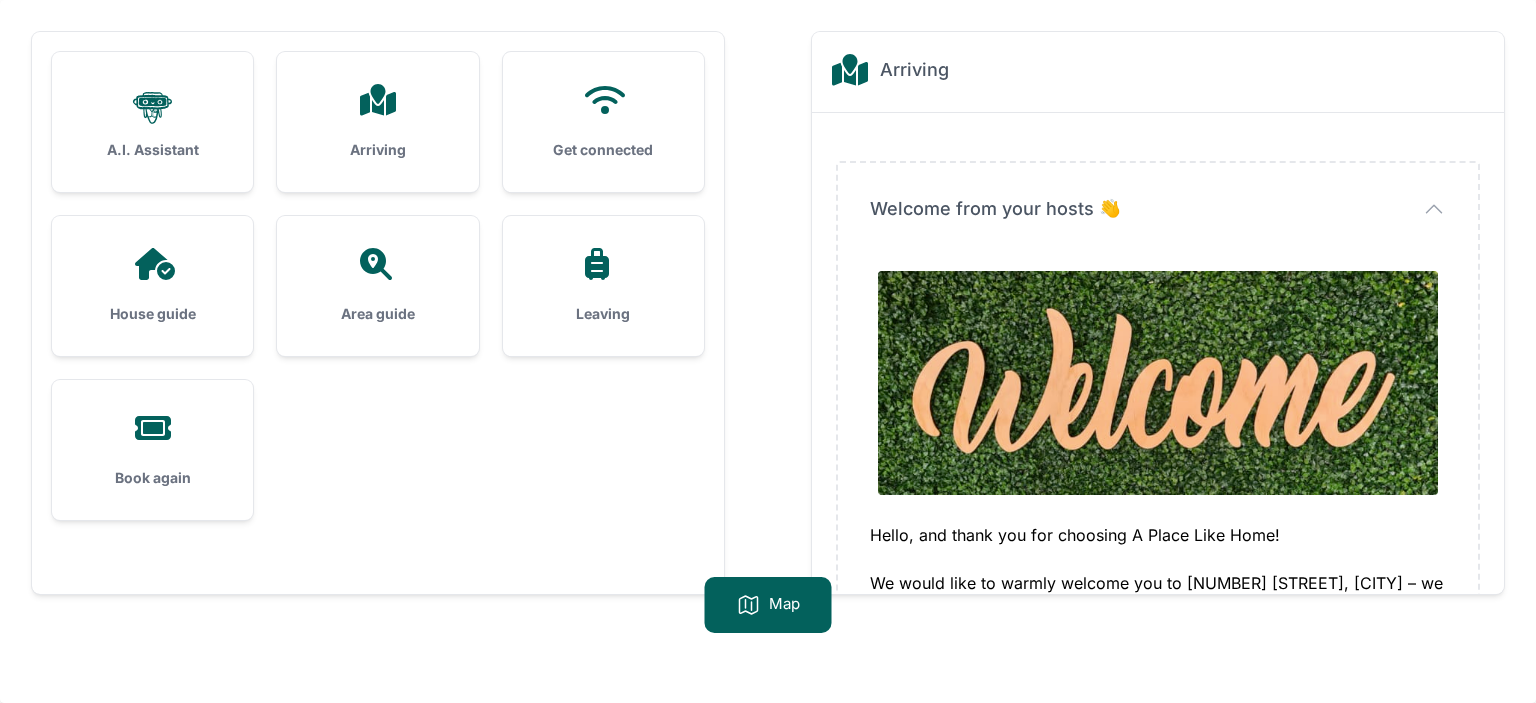 click on "Hello, and thank you for choosing A Place Like Home! We would like to warmly welcome you to [NUMBER] [STREET], your home in the city – we hope you have a very comfortable stay and are committed to delivering you the most personal and reliable rental experience. This guide should help you with any questions you may have as you settle in, but please don’t hesitate to contact us if you have any further queries. Extra Services A Place Like Home would be delighted to assist in any way we can, be it organising airport transfers, extra cleans throughout your stay, or fresh linen –  please just get in touch with the team . 🙏" at bounding box center (1158, 691) 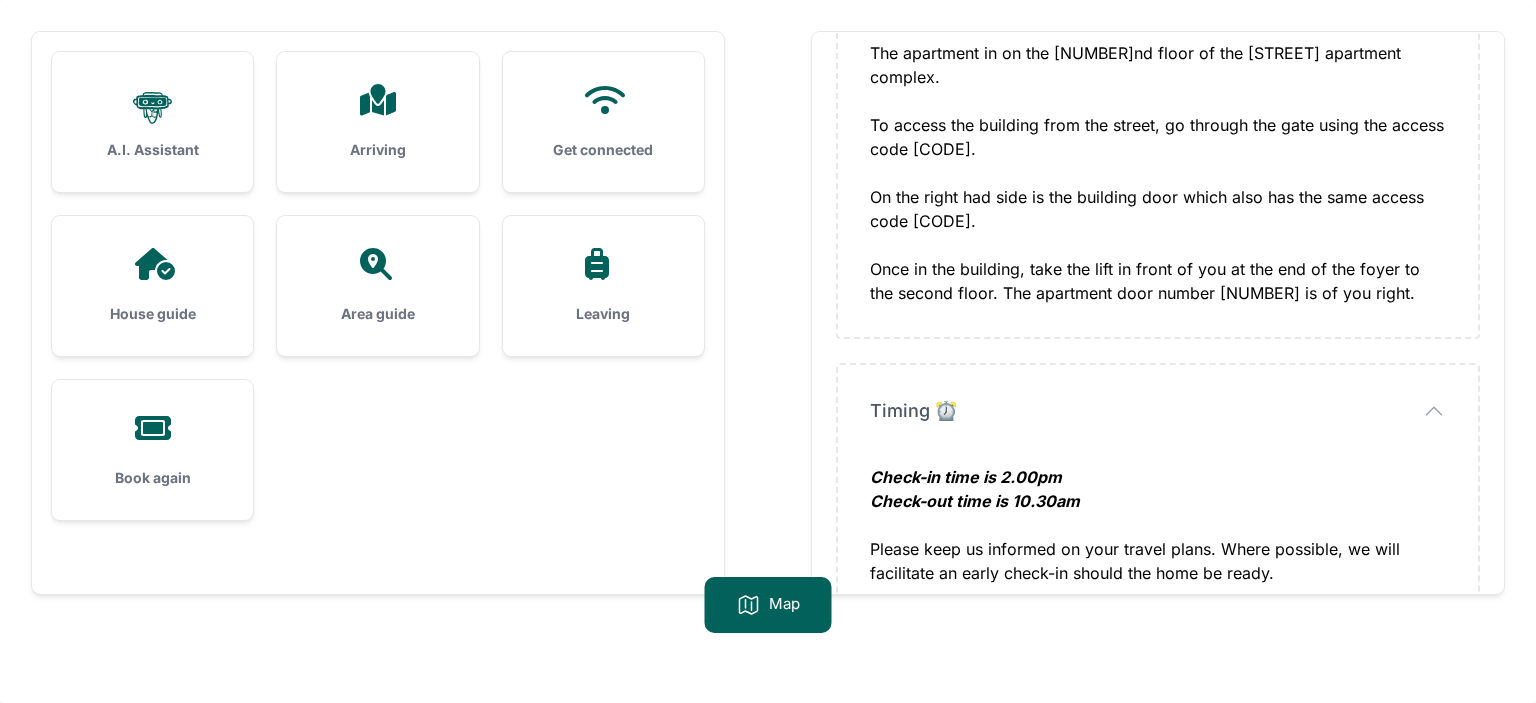 scroll, scrollTop: 1543, scrollLeft: 0, axis: vertical 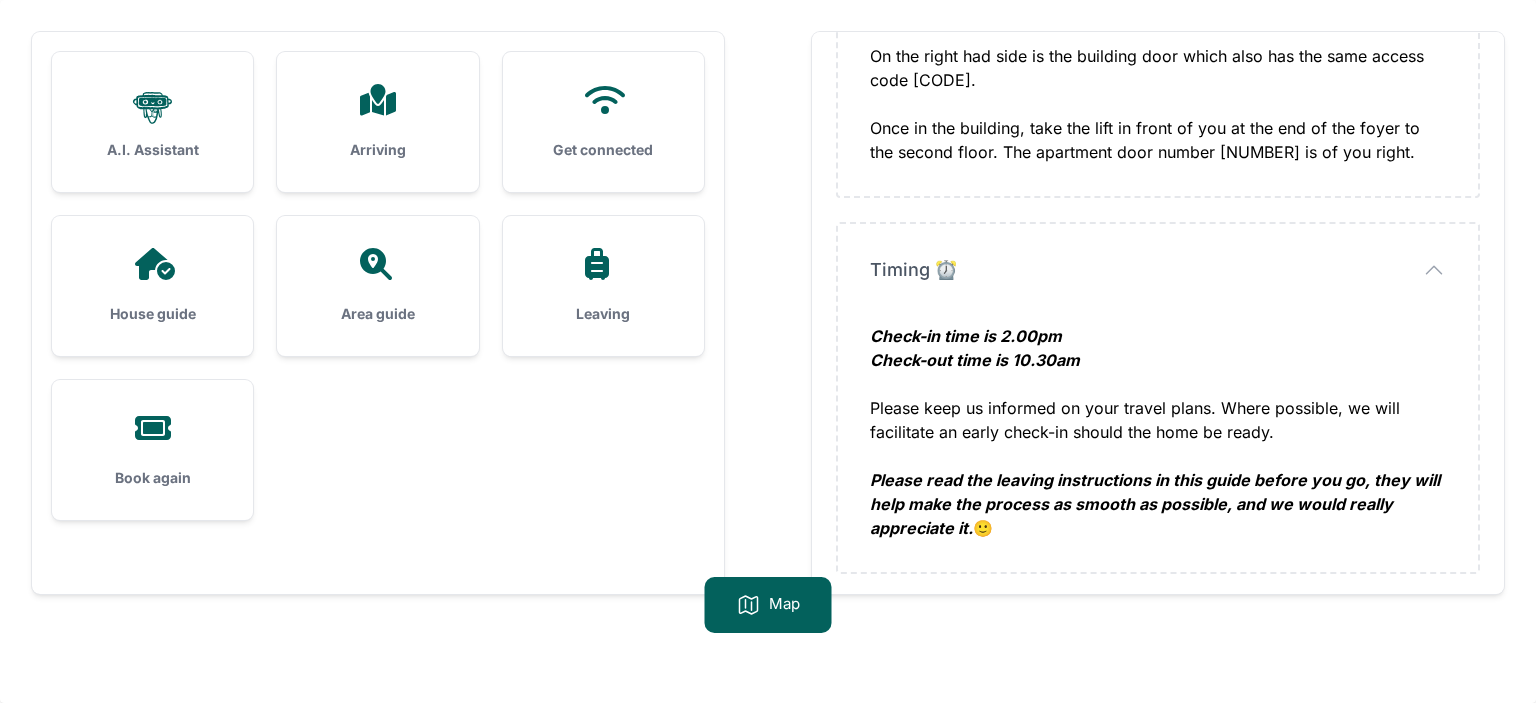 click on "Please keep us informed on your travel plans. Where possible, we will facilitate an early check-in should the home be ready.  Please read the leaving instructions in this guide before you go, they will help make the process as smooth as possible, and we would really appreciate it.  🙂" at bounding box center [1158, 468] 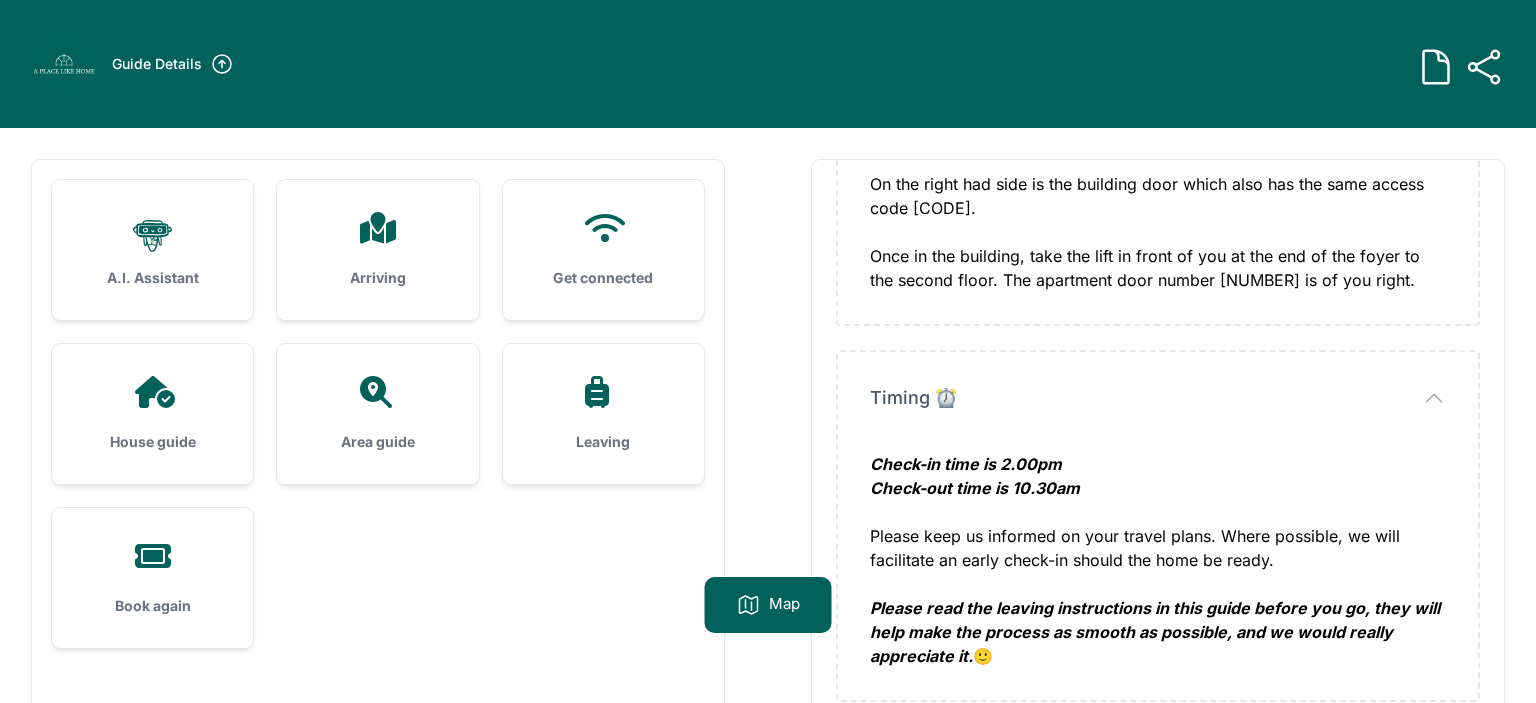 click 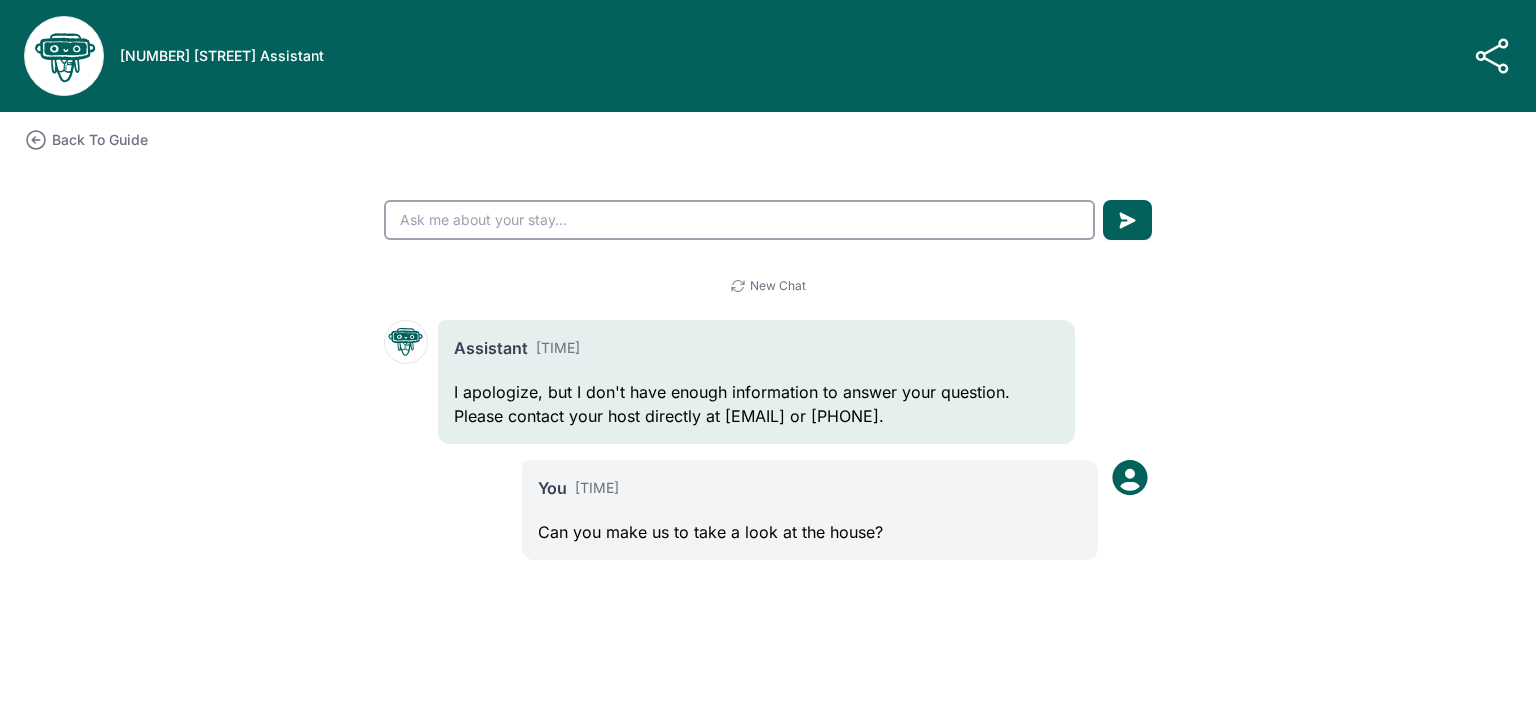 click at bounding box center (739, 220) 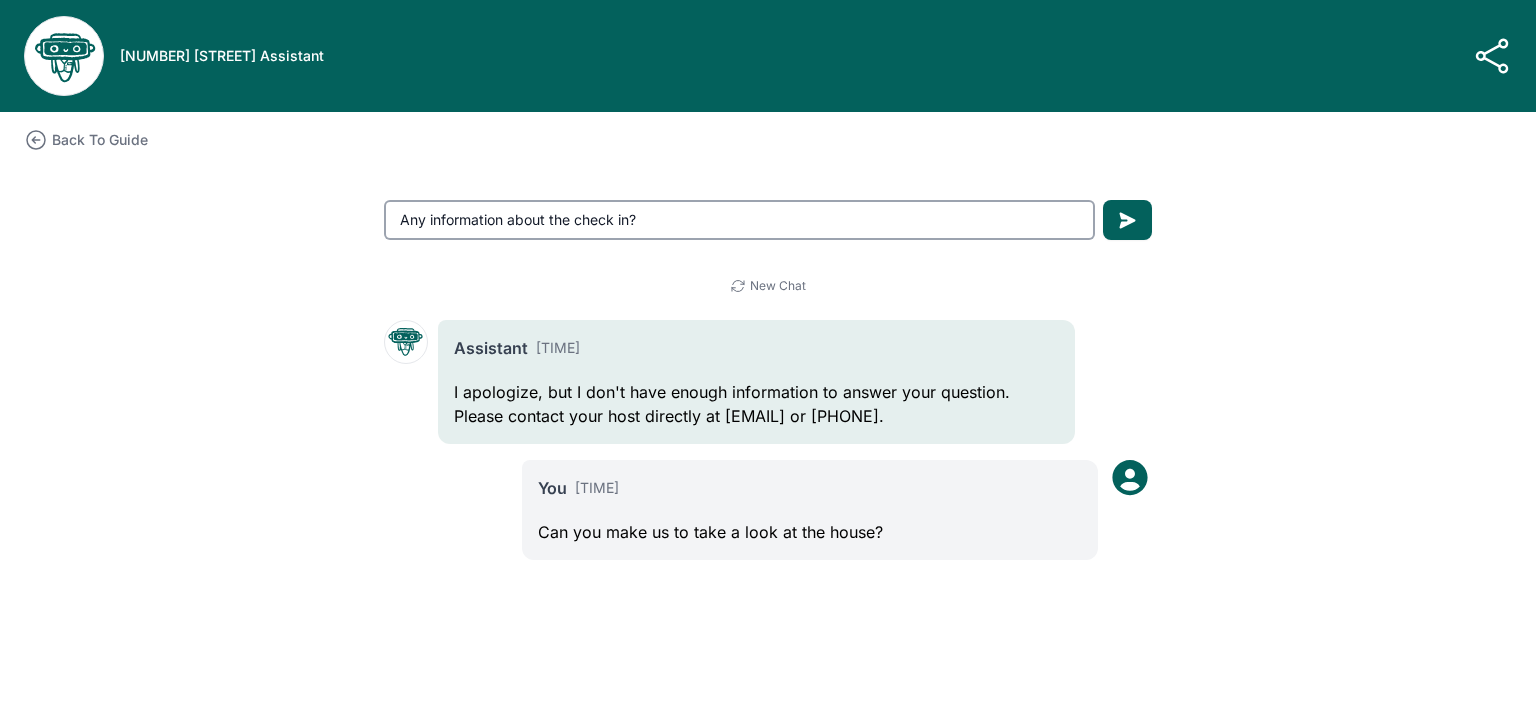 type on "Any information about the check in?" 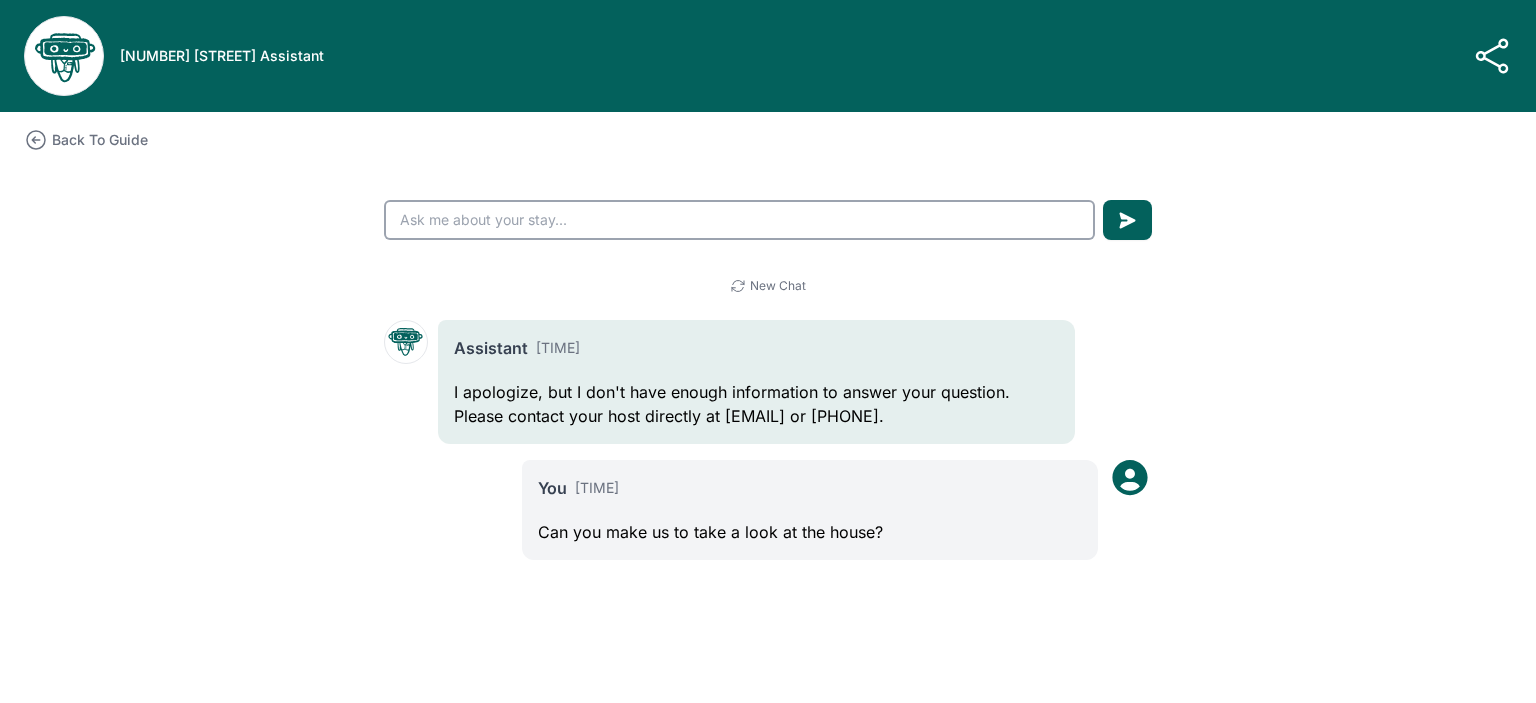 click at bounding box center (739, 220) 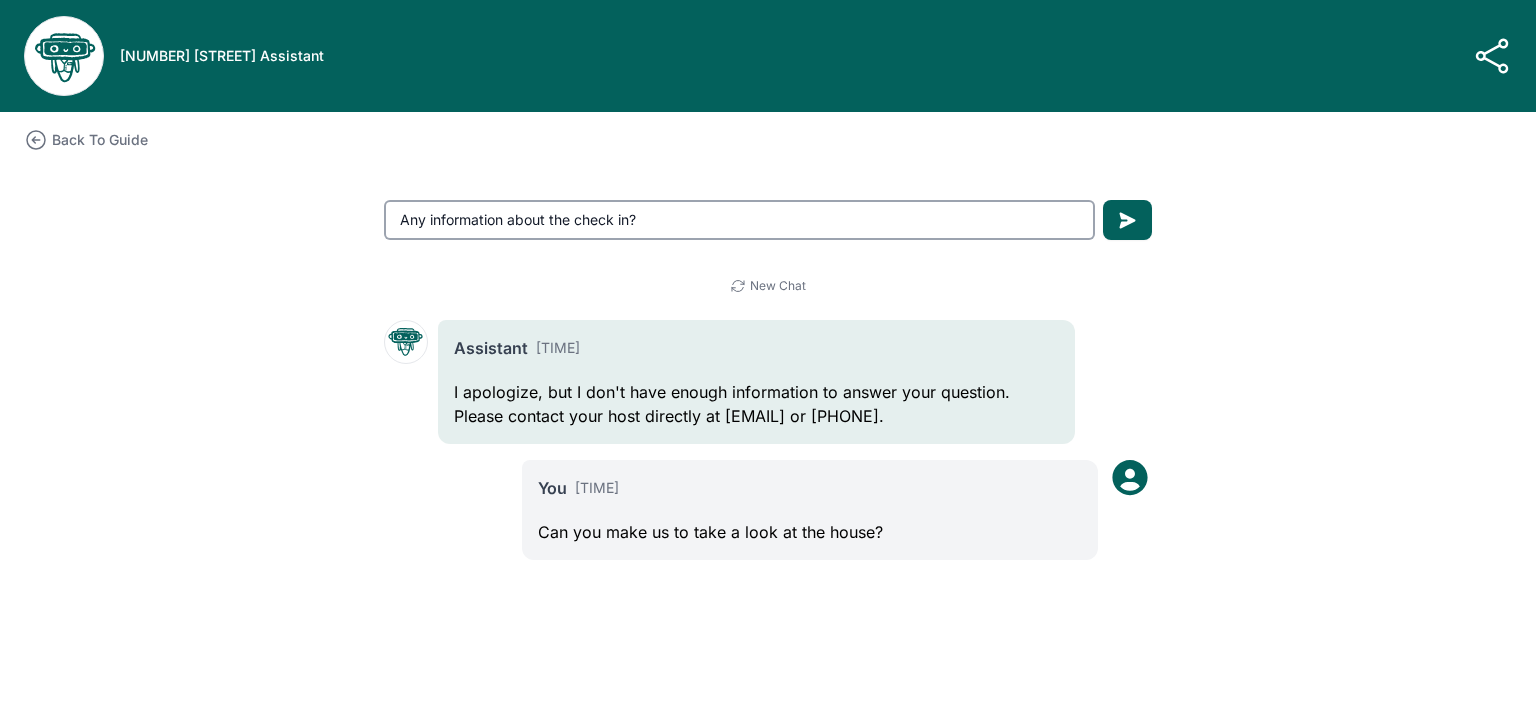 type on "Any information about the check in?" 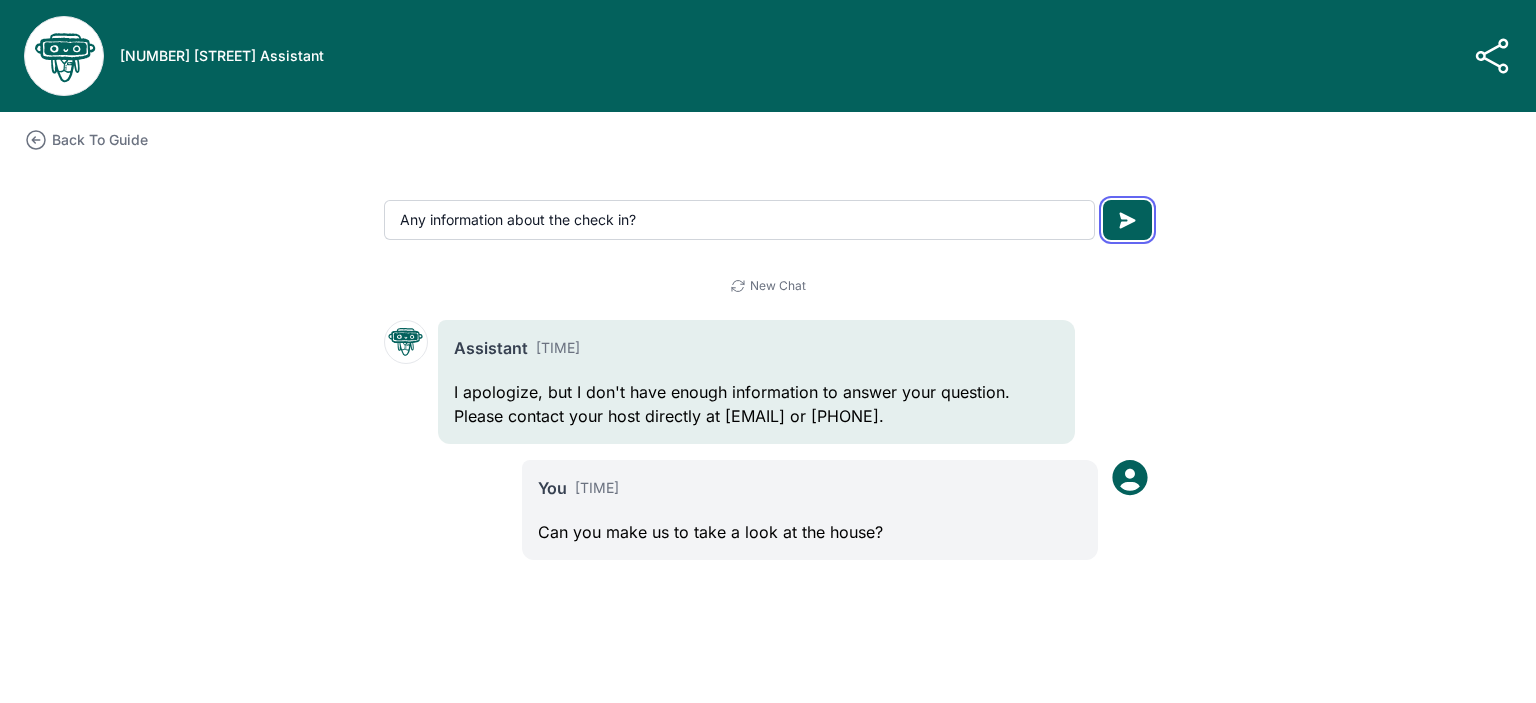 click 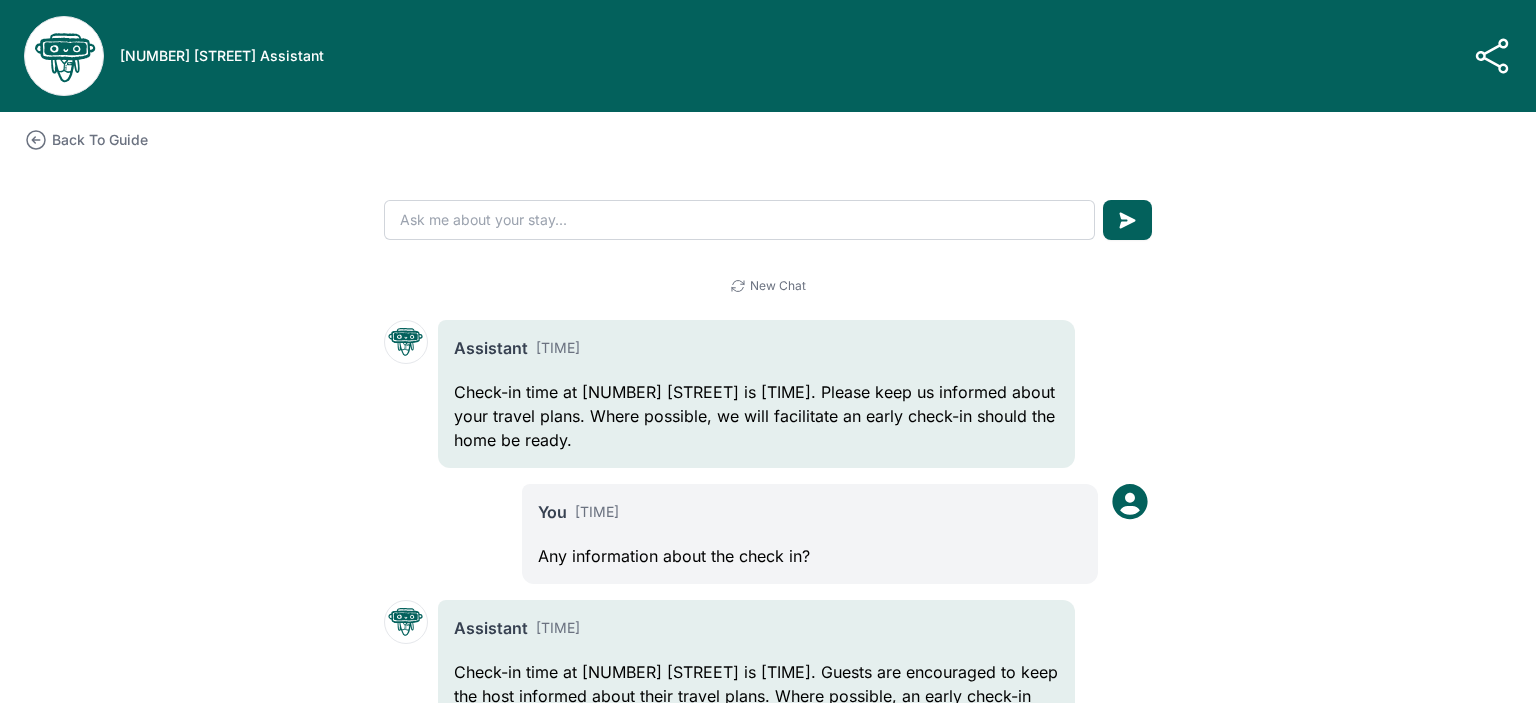 scroll, scrollTop: 0, scrollLeft: 0, axis: both 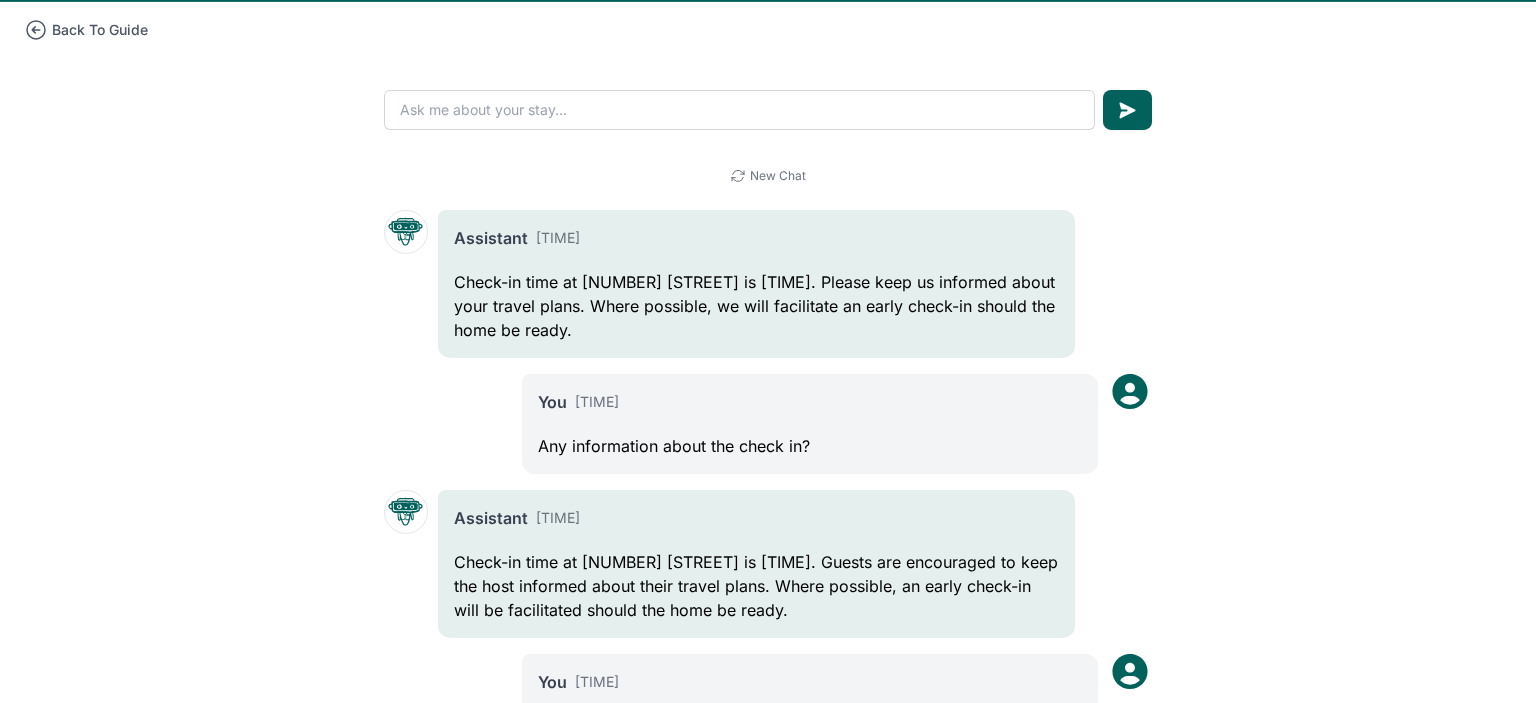 click 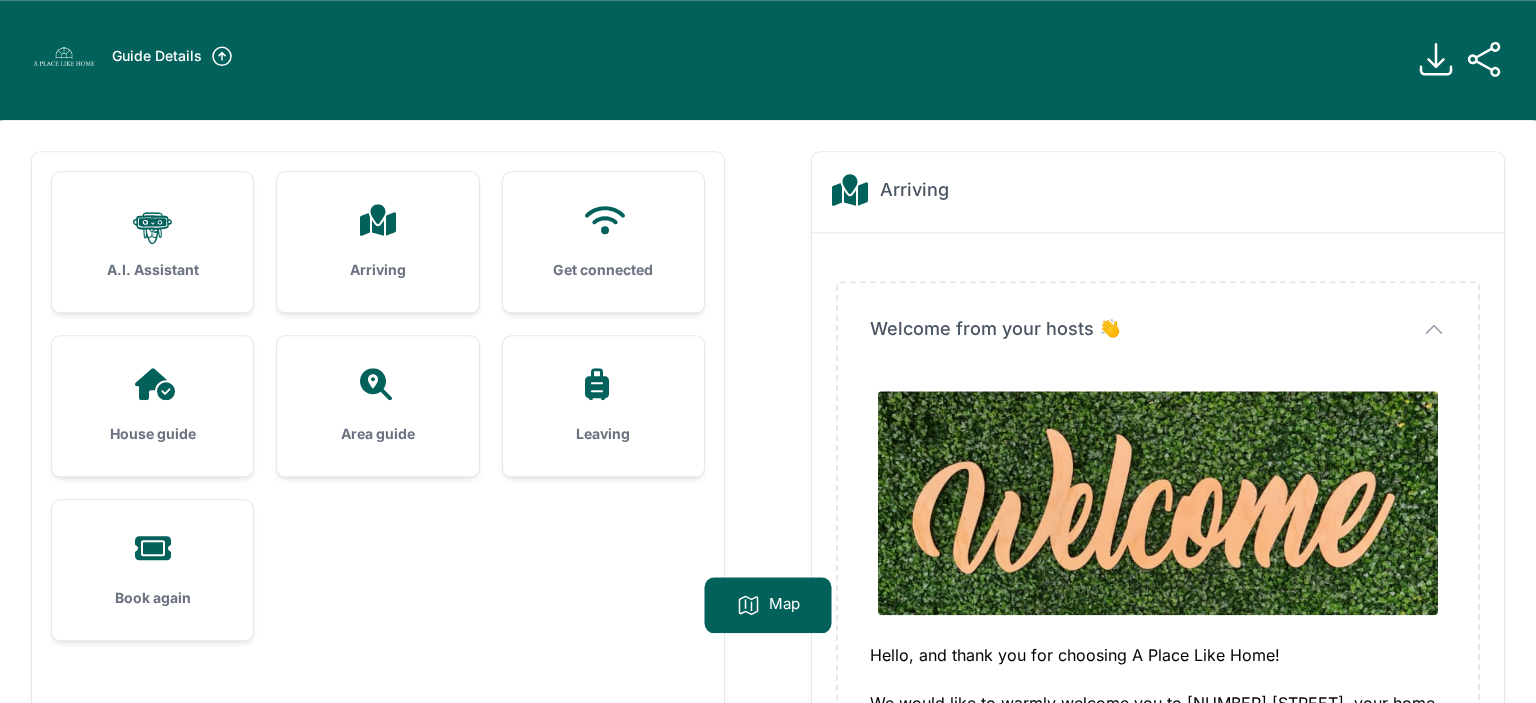 scroll, scrollTop: 0, scrollLeft: 0, axis: both 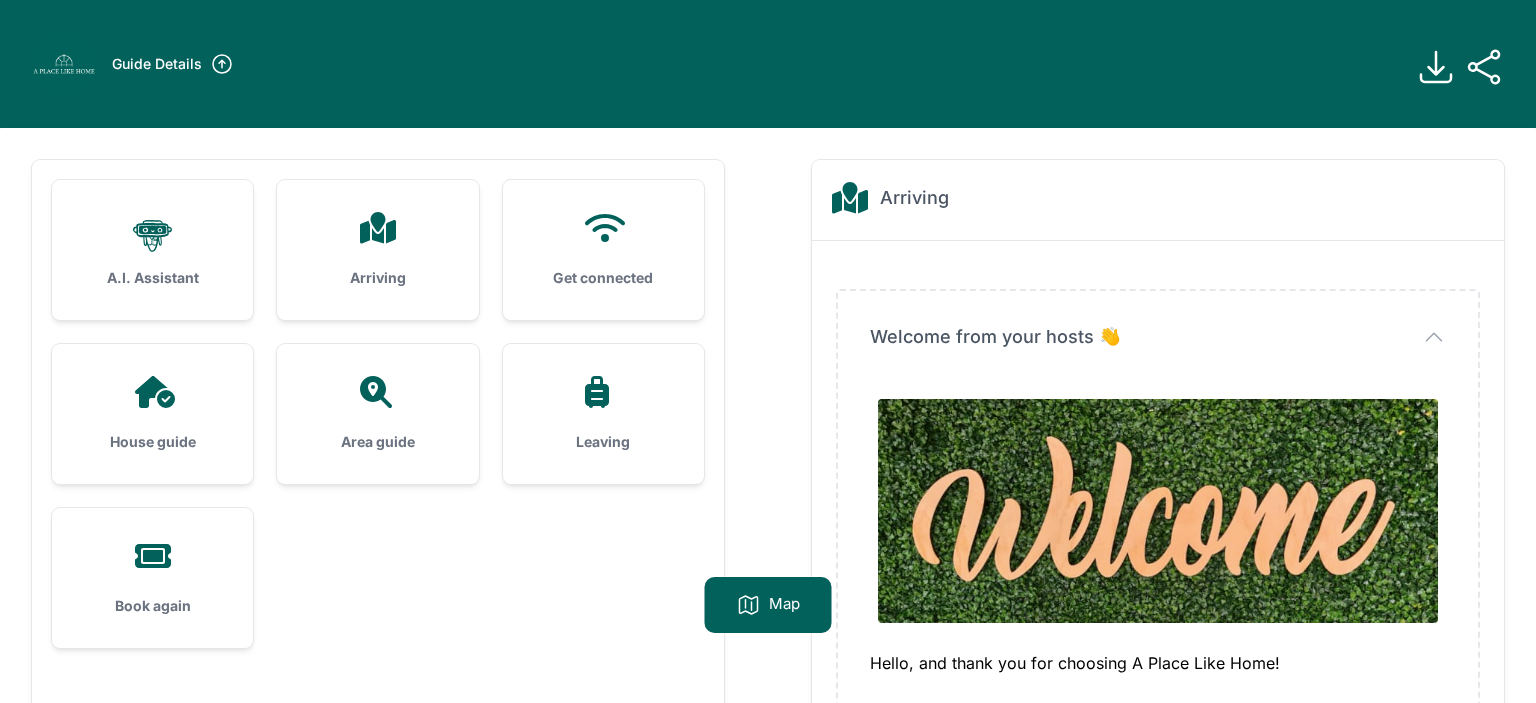 click on "Arriving" at bounding box center (377, 250) 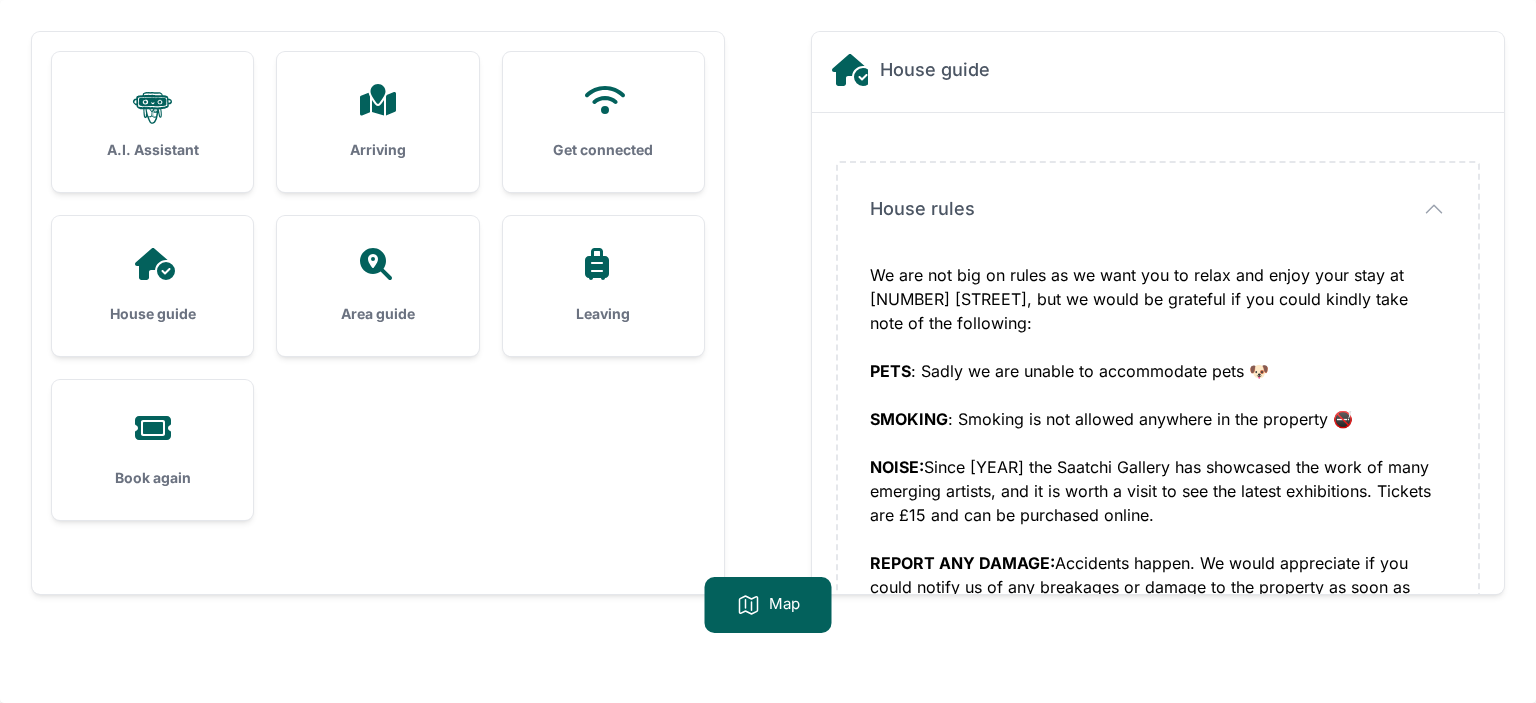 scroll, scrollTop: 0, scrollLeft: 0, axis: both 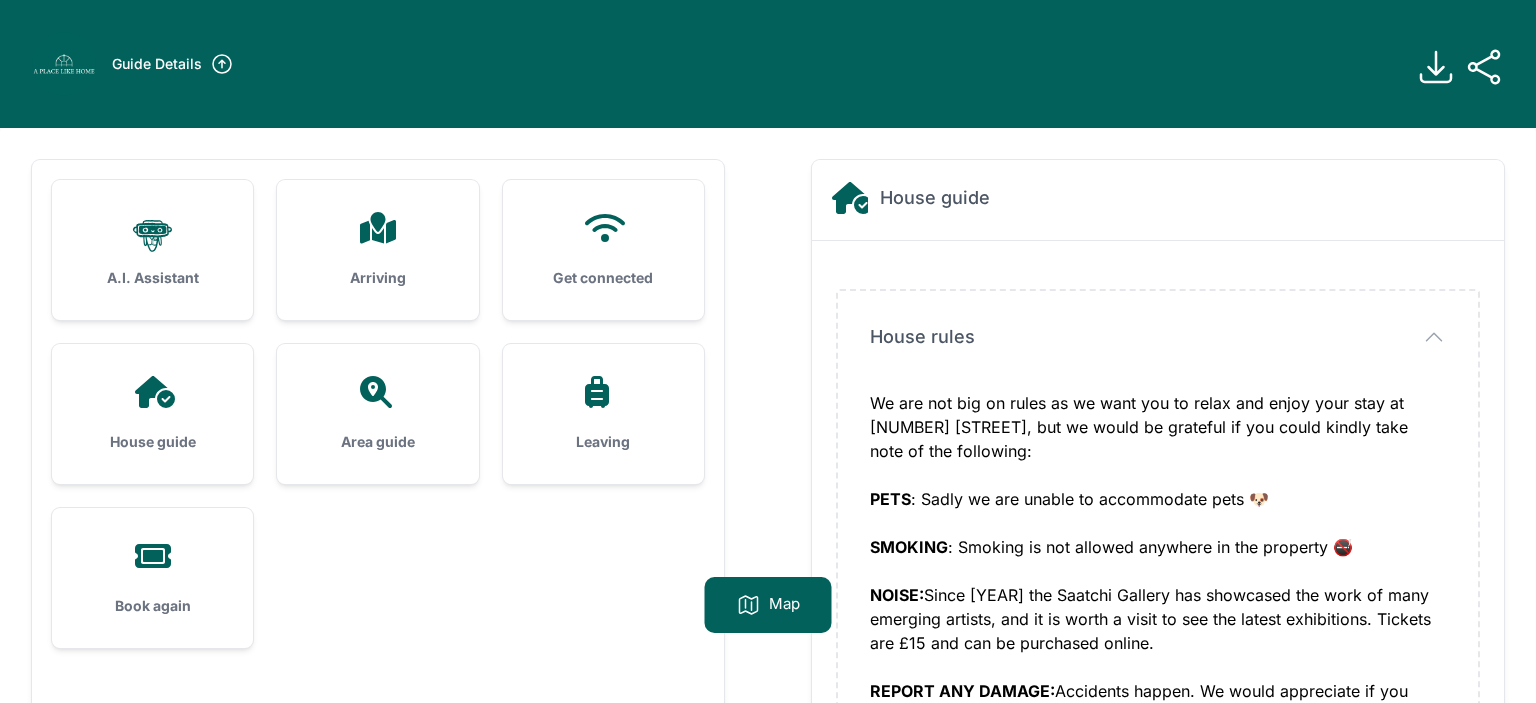 click 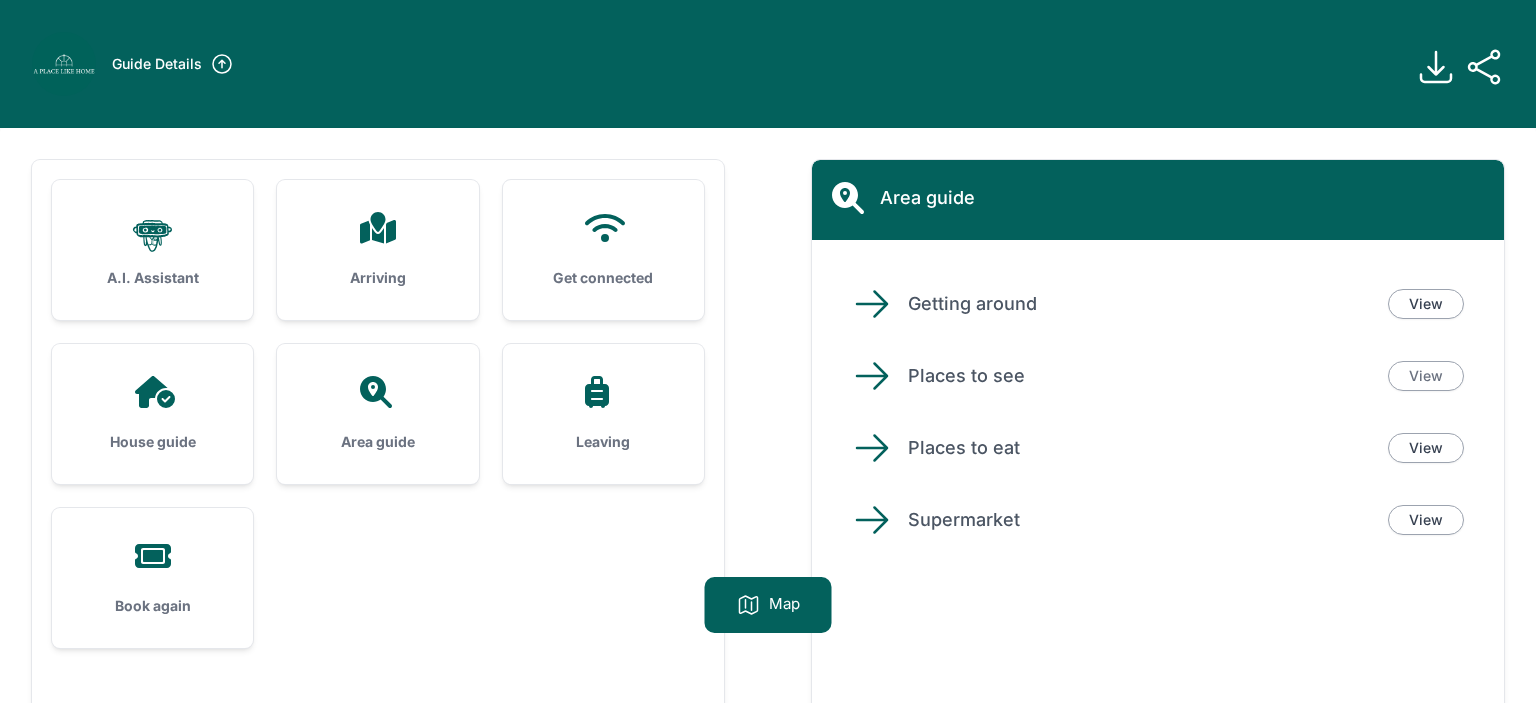 click on "View" at bounding box center (1426, 376) 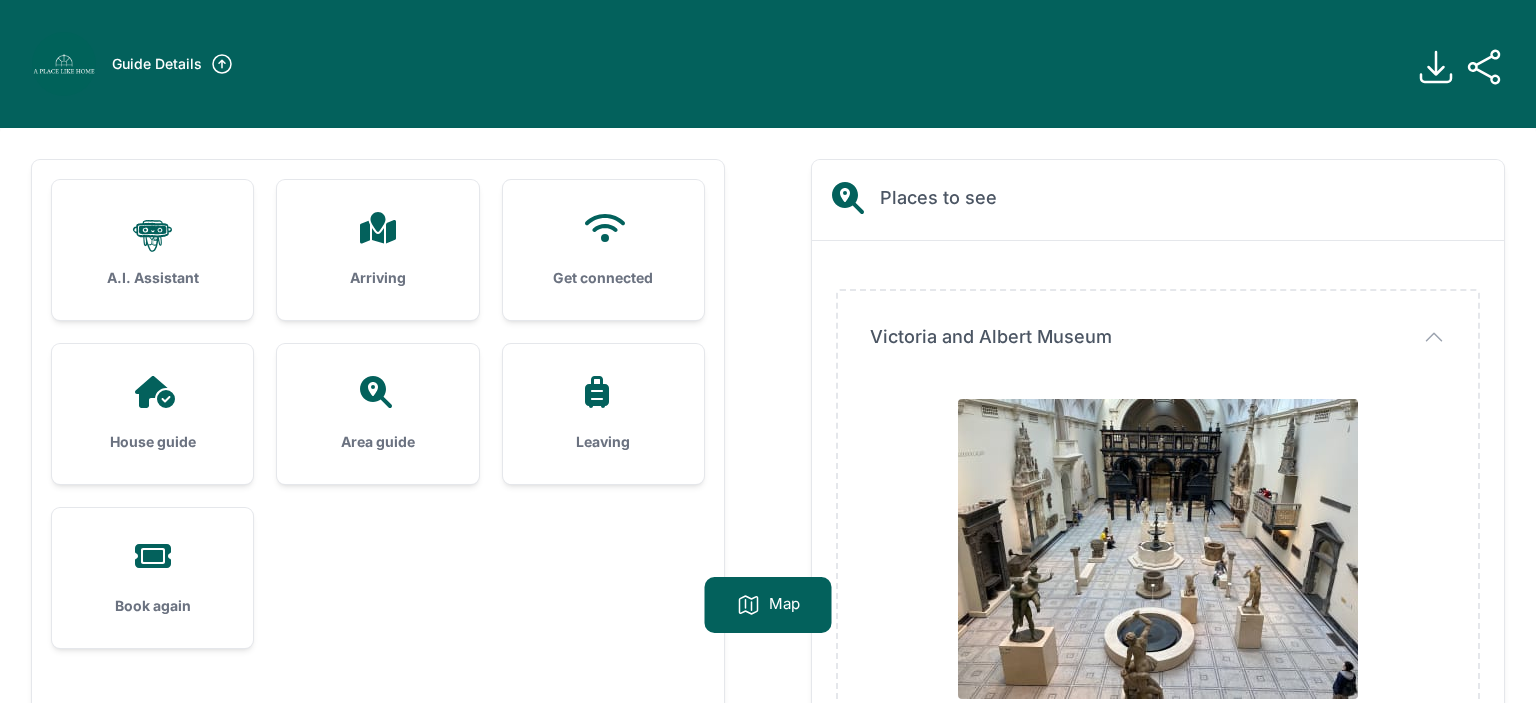 scroll, scrollTop: 128, scrollLeft: 0, axis: vertical 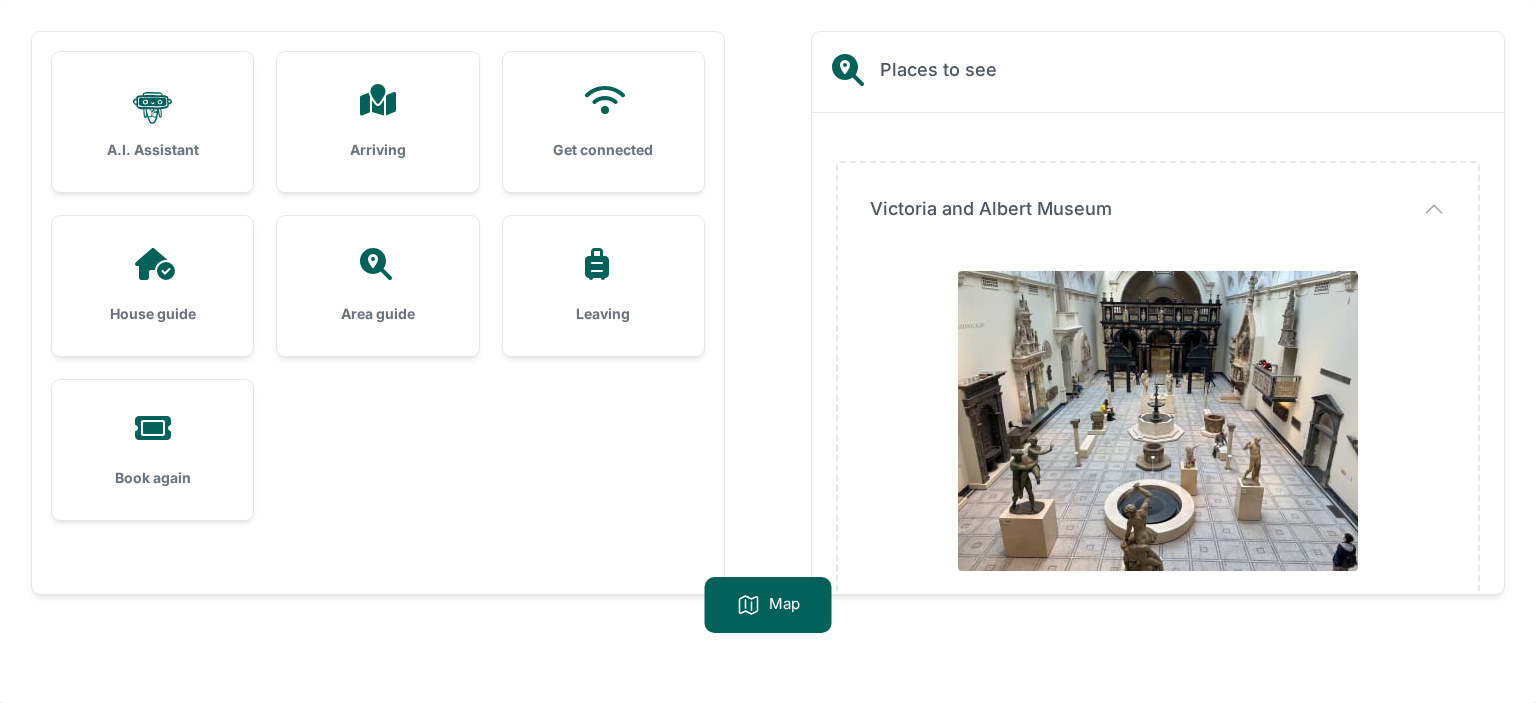 click at bounding box center (377, 264) 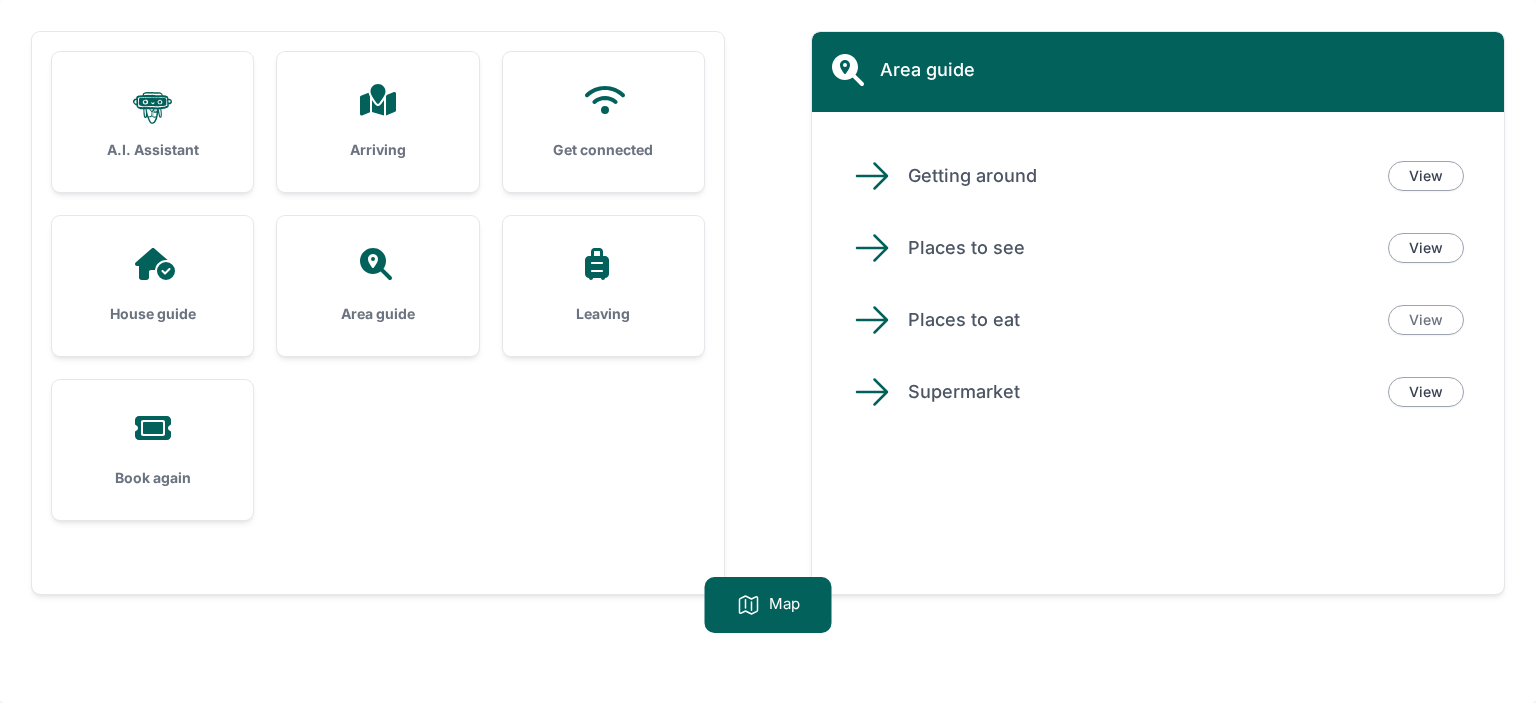 click on "View" at bounding box center [1426, 320] 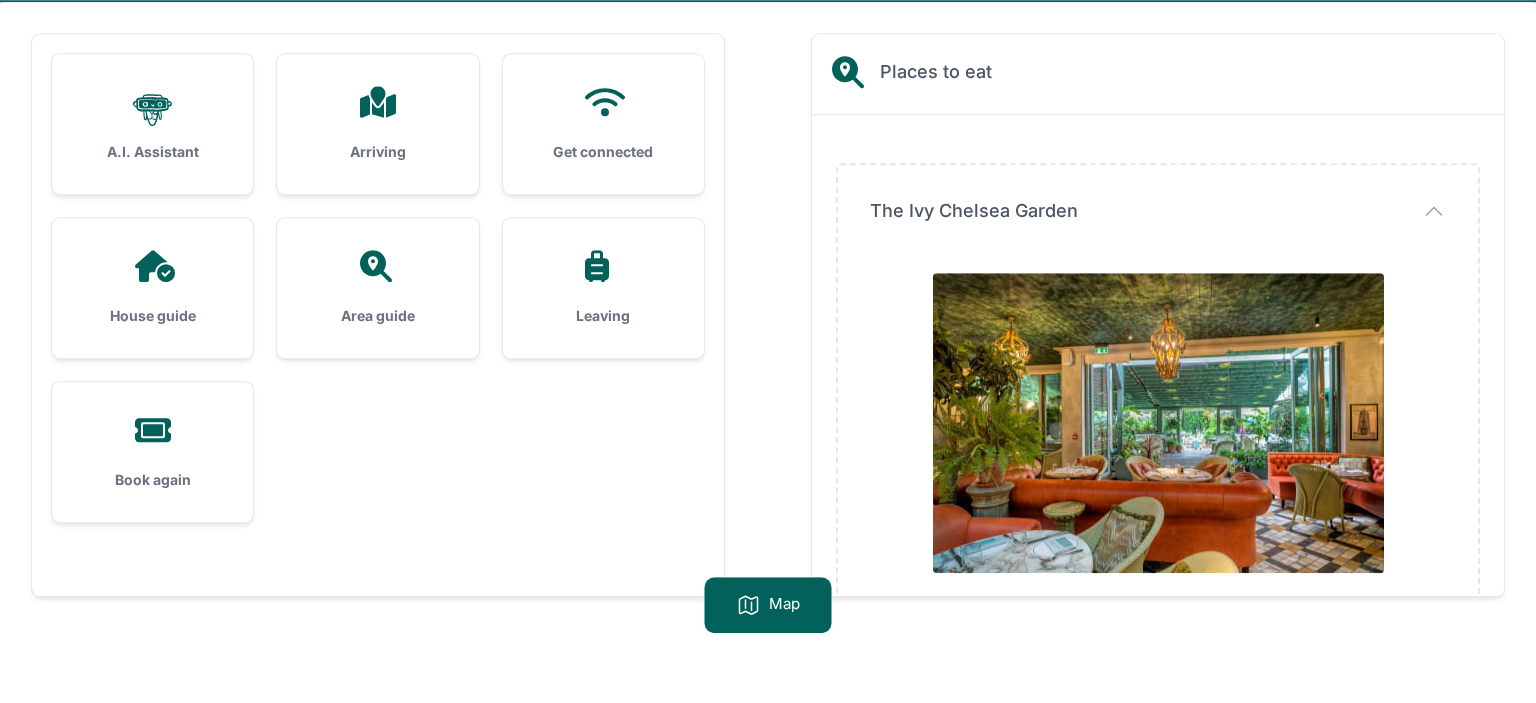 scroll, scrollTop: 128, scrollLeft: 0, axis: vertical 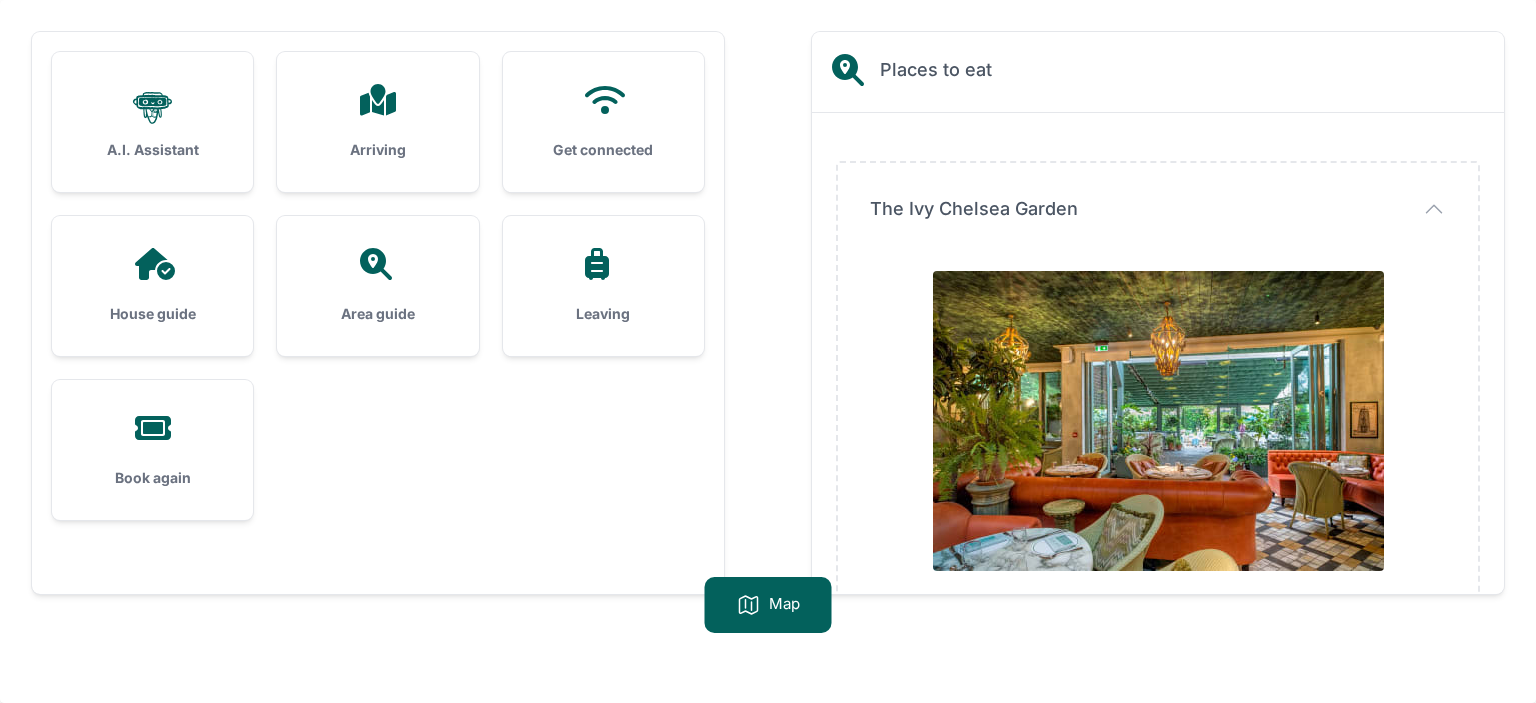 click 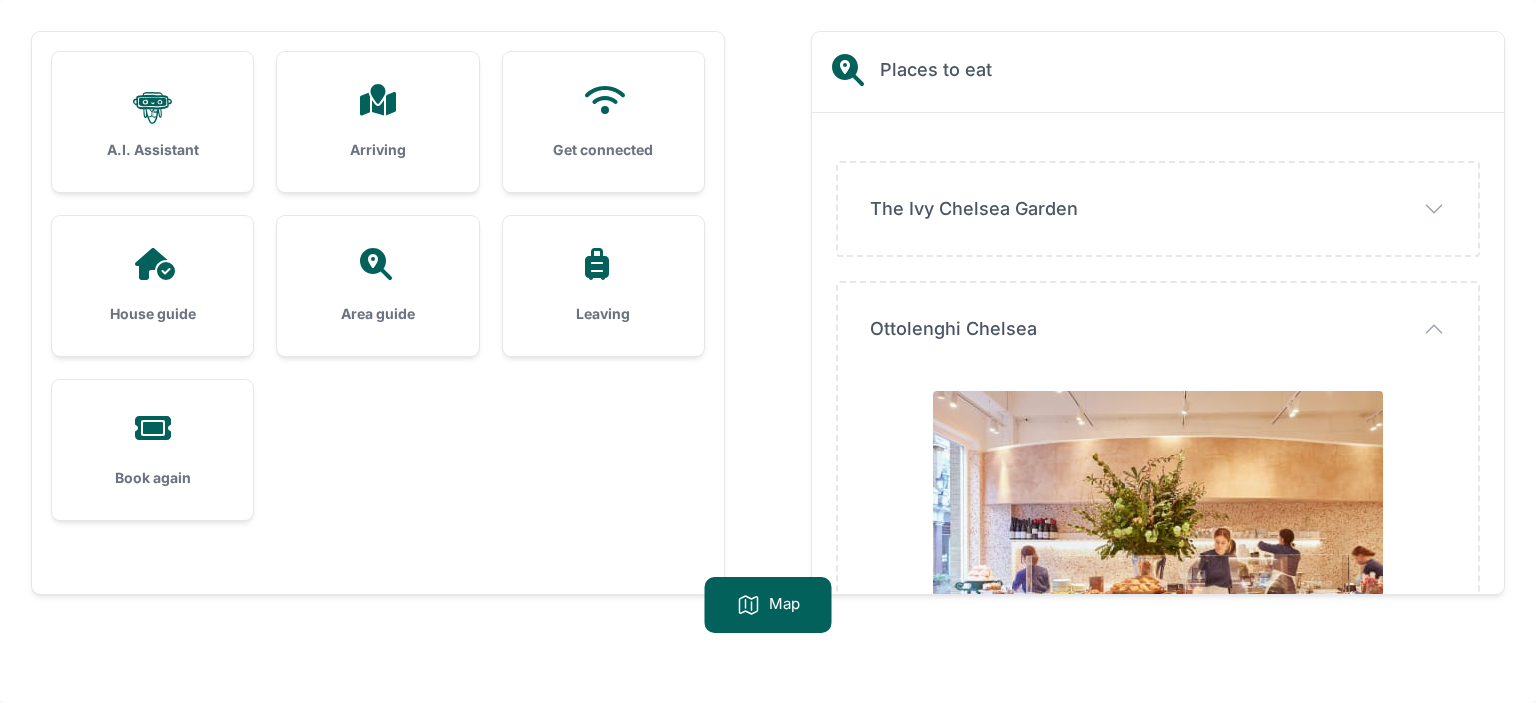 click on "Ottolenghi Chelsea
Ottolenghi Chelsea
http://ottolenghi.co.uk/     Google Places Rating:    ⭐️ 4 / 5
Opening Hours:   Monday: 8:00 am – 7:00 pm" at bounding box center (1158, 771) 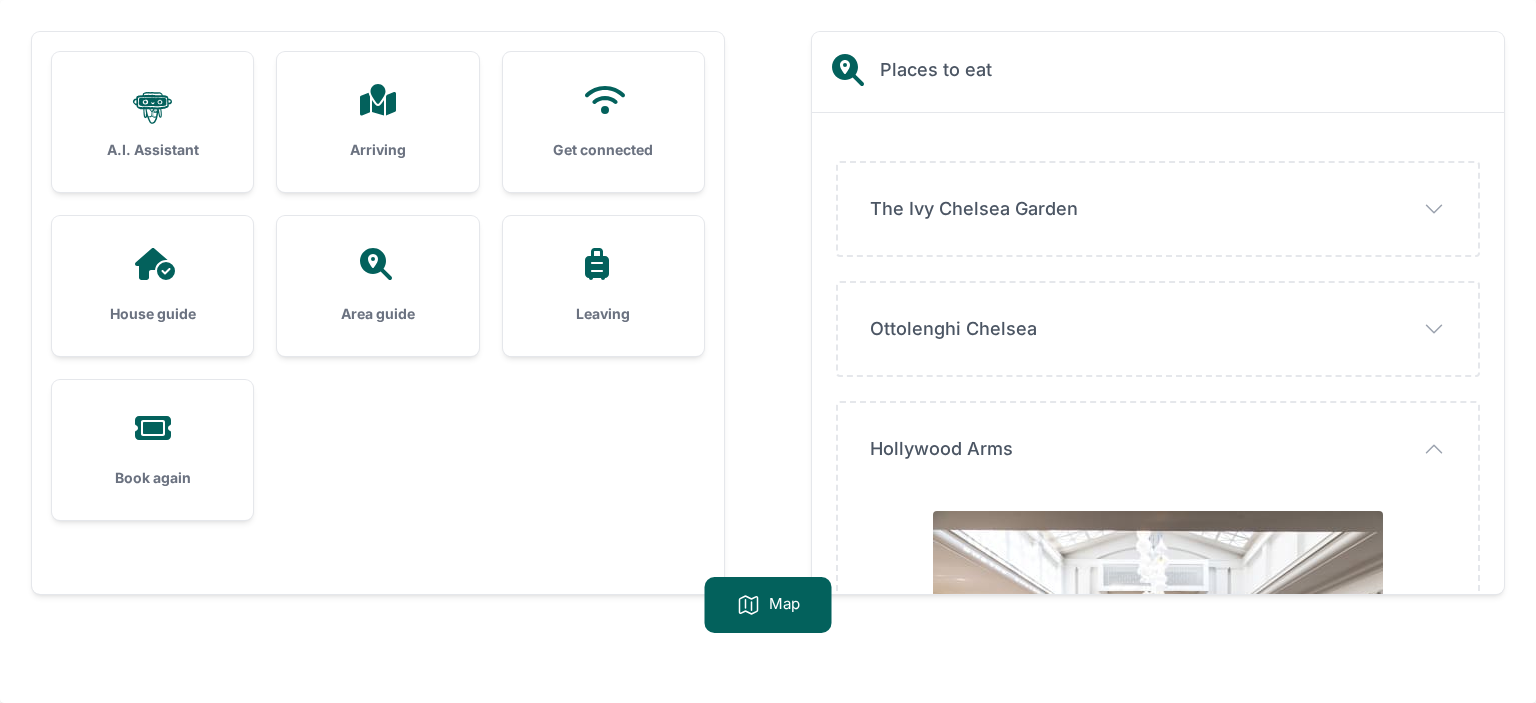 click at bounding box center [1158, 661] 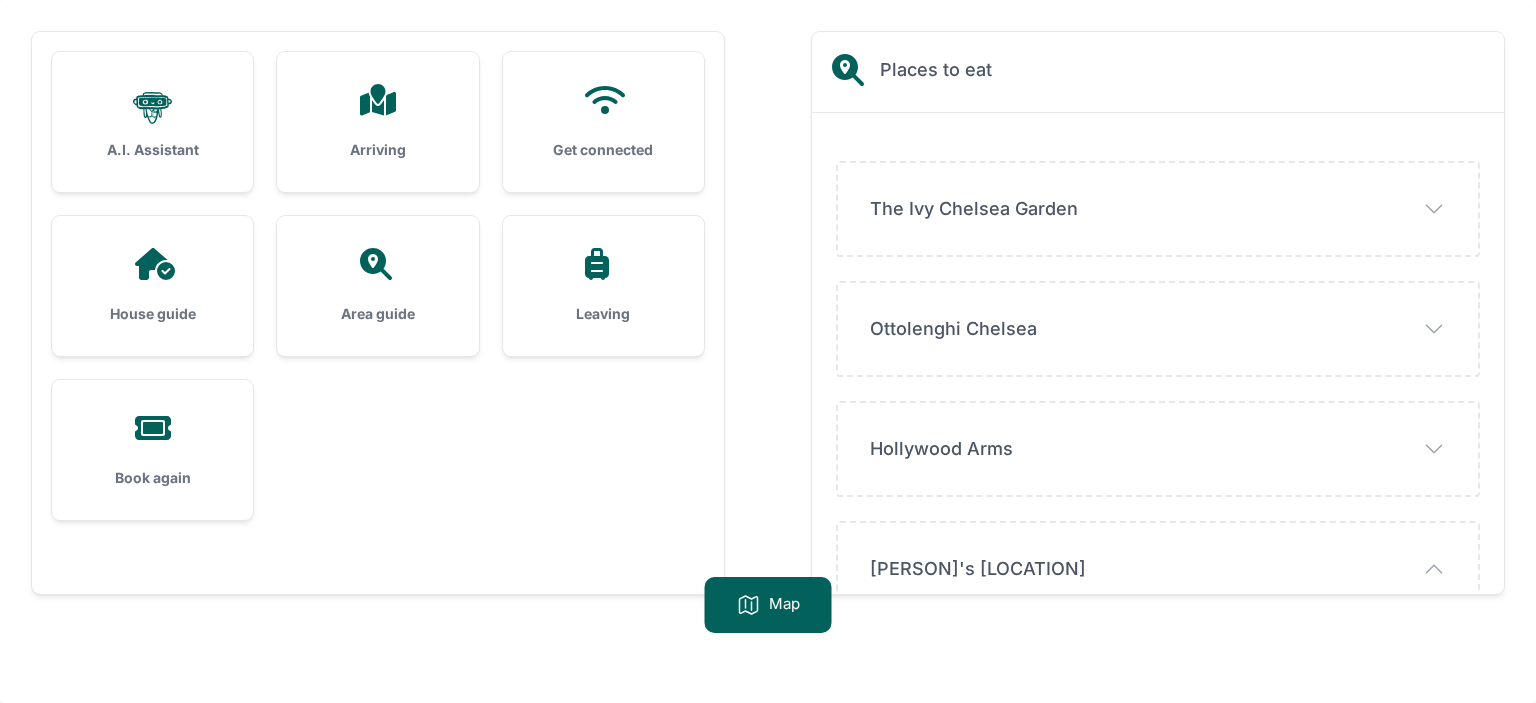 click 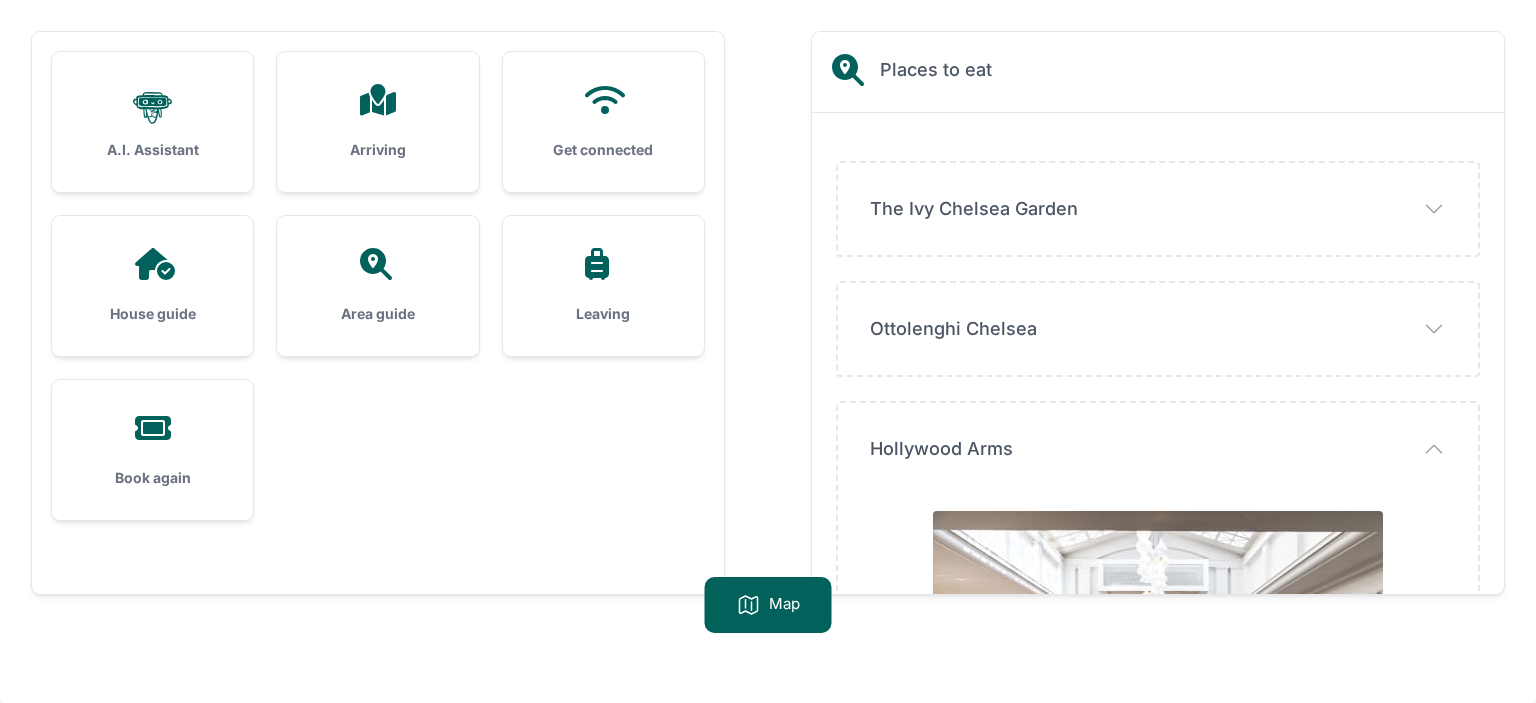 click 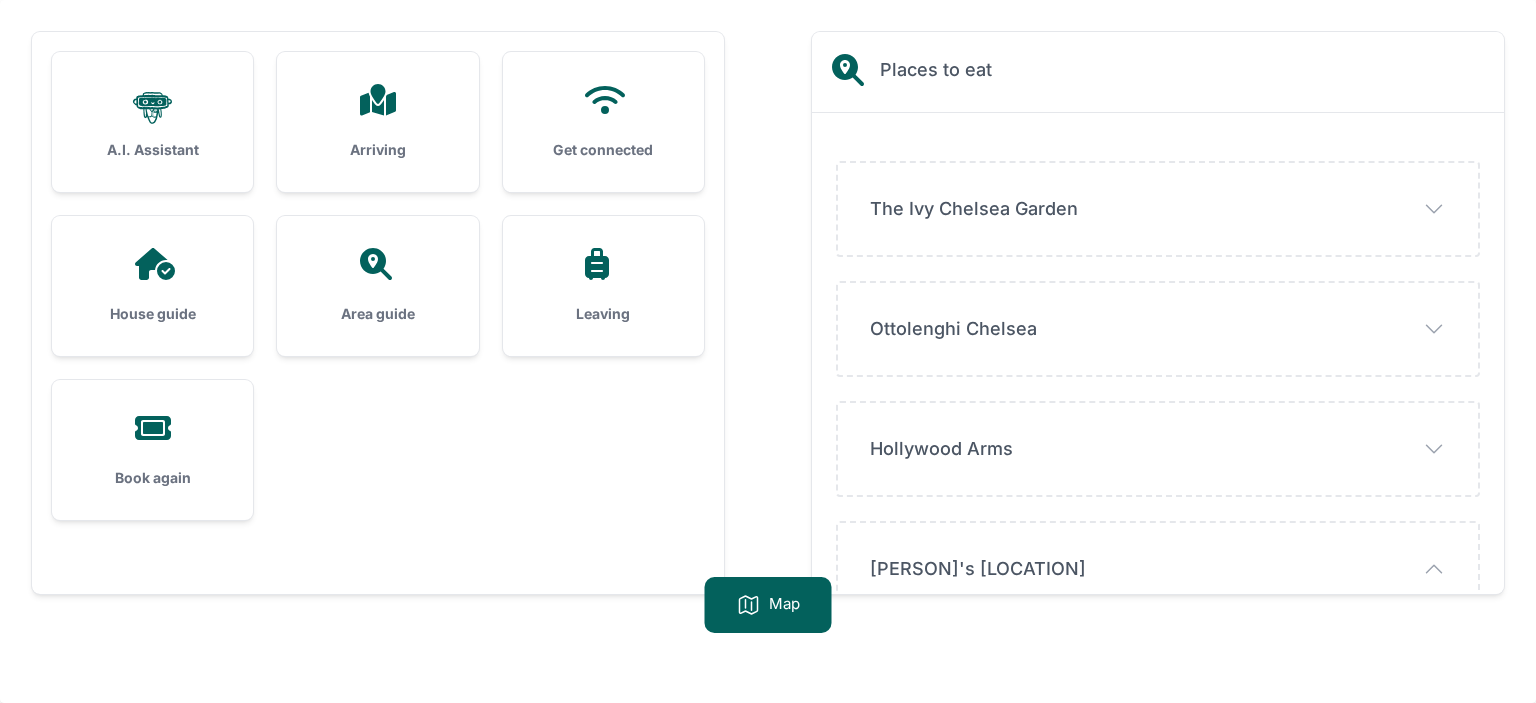 click on "Megan's King's Road" at bounding box center [0, 0] 